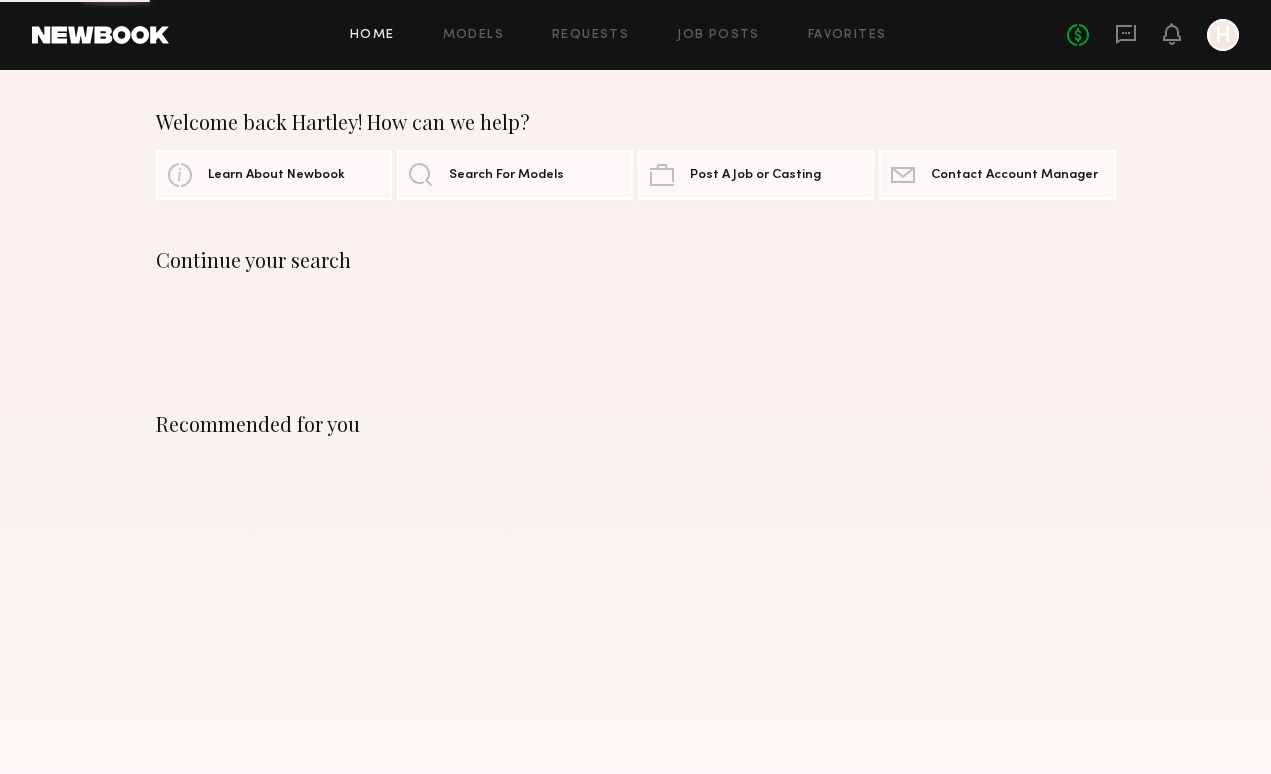 scroll, scrollTop: 0, scrollLeft: 0, axis: both 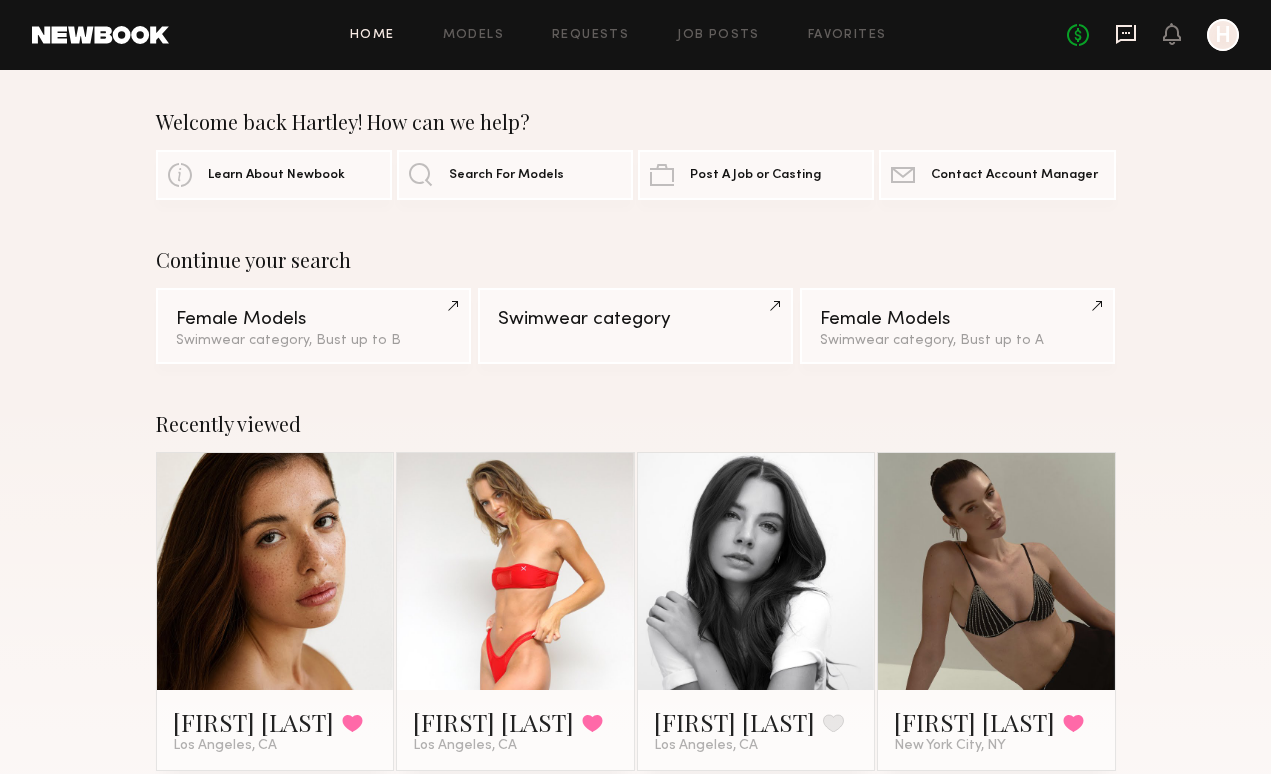 click 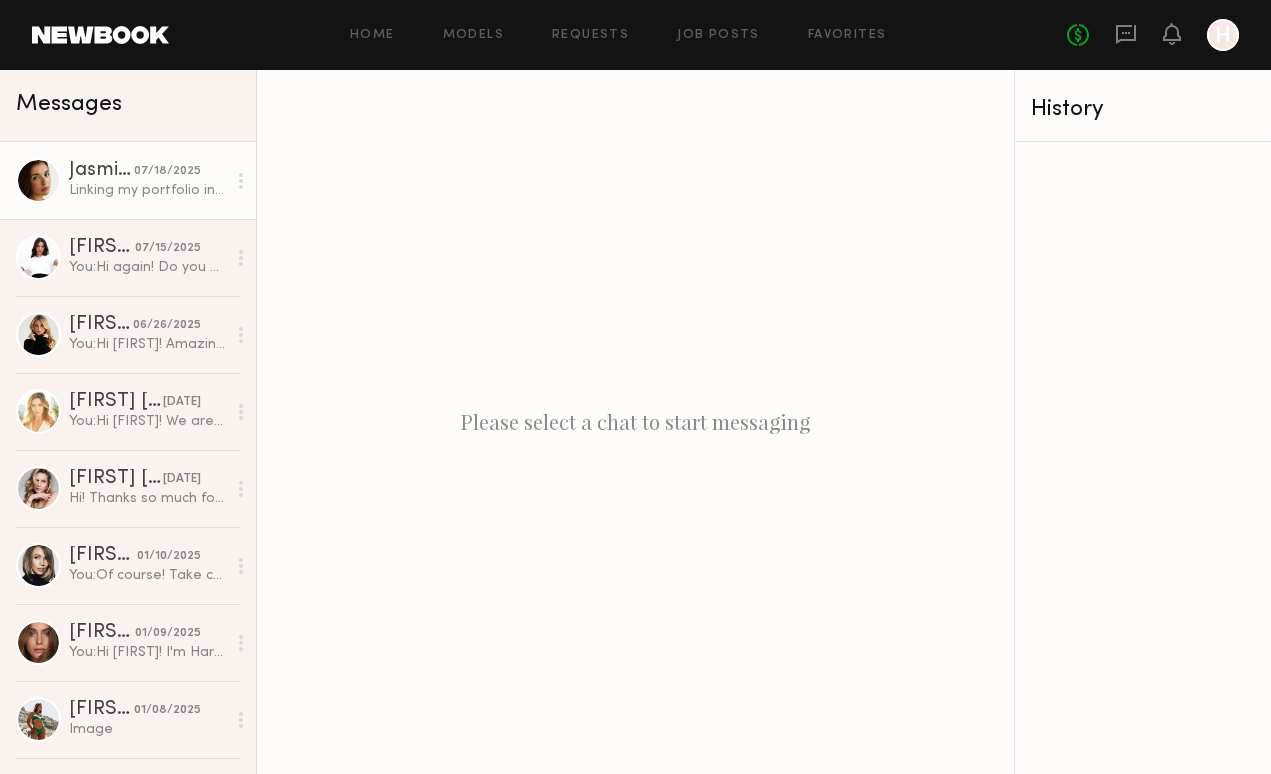 click on "Linking my portfolio in case you want to take a look :) https://drive.google.com/drive/folders/1GZi0O6zsWefoB5TPXjLH2r0Whq1wBr_C" 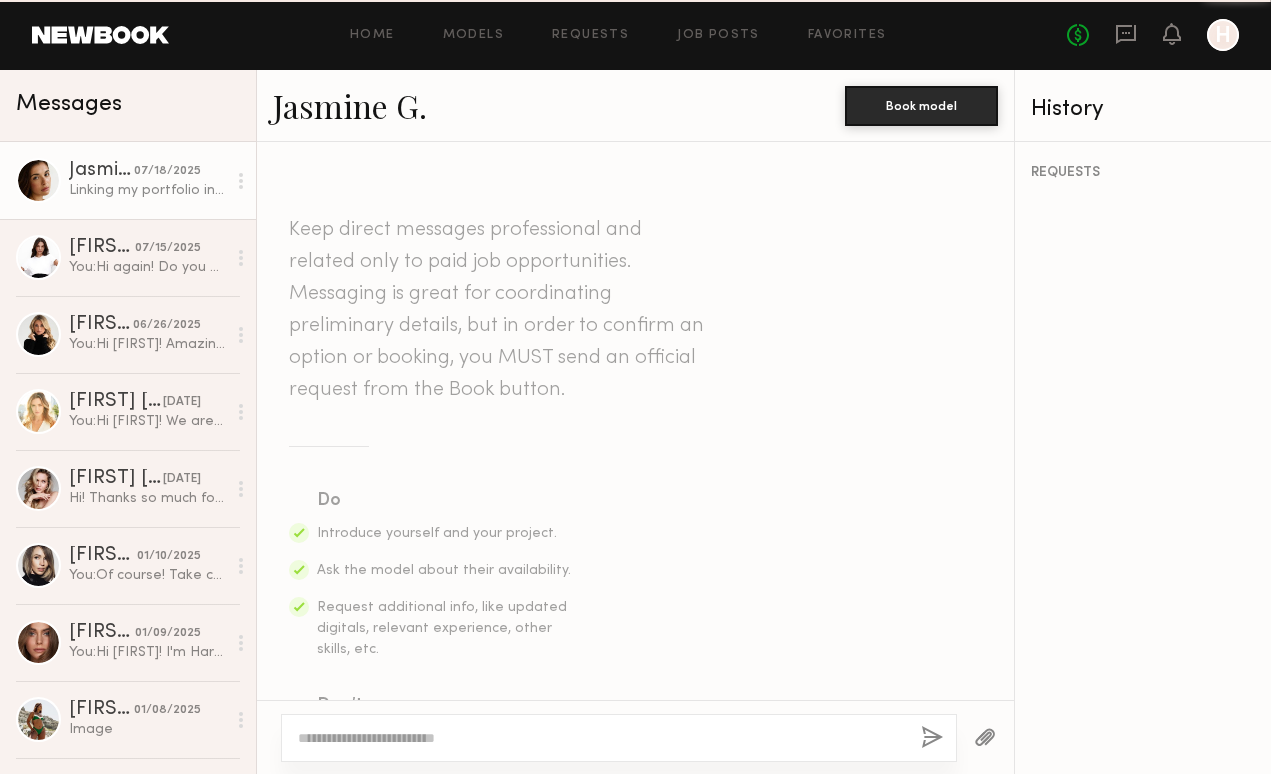 scroll, scrollTop: 1546, scrollLeft: 0, axis: vertical 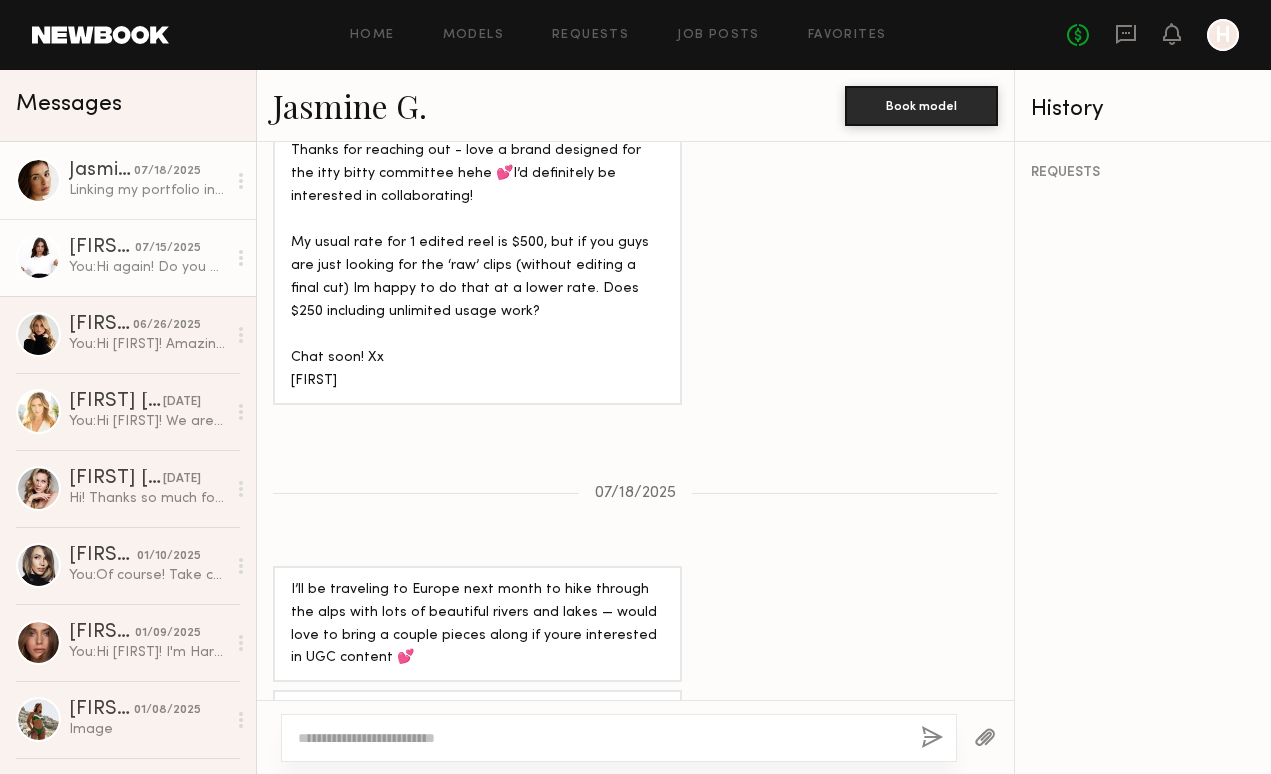 click on "Annelise B." 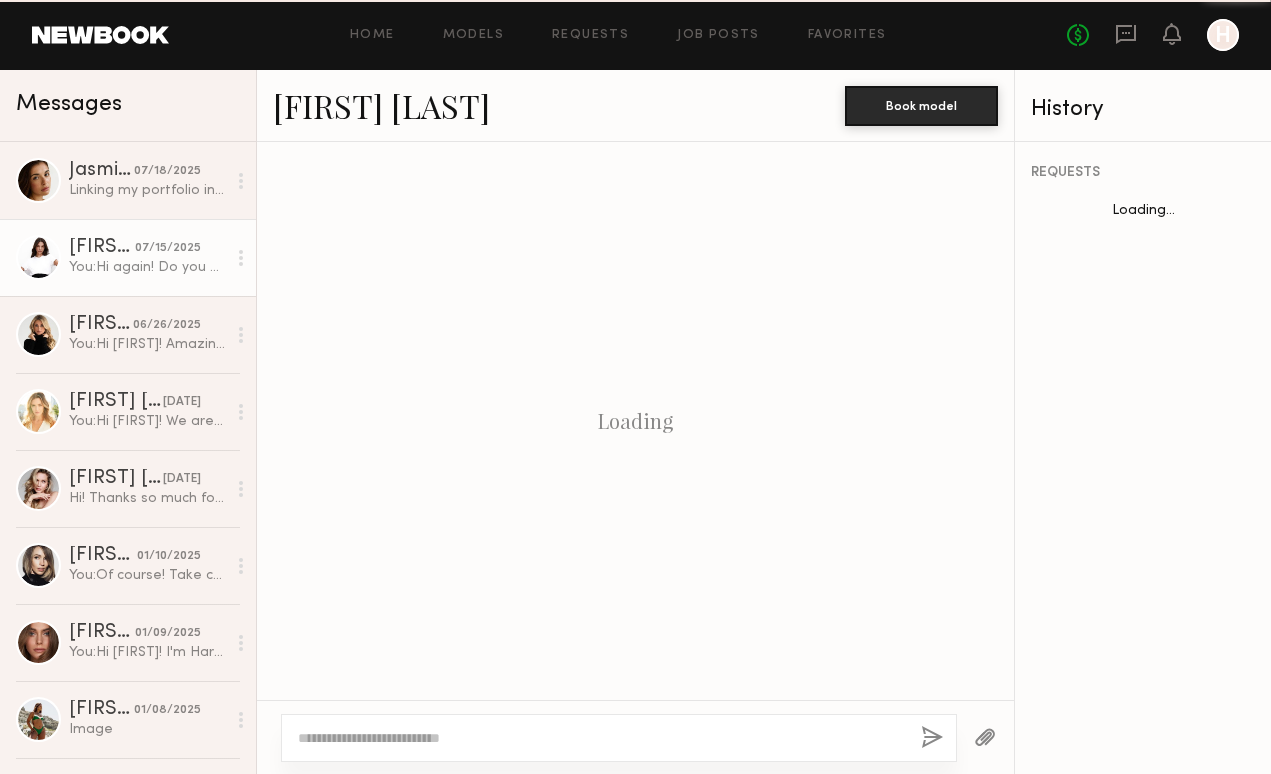 scroll, scrollTop: 1233, scrollLeft: 0, axis: vertical 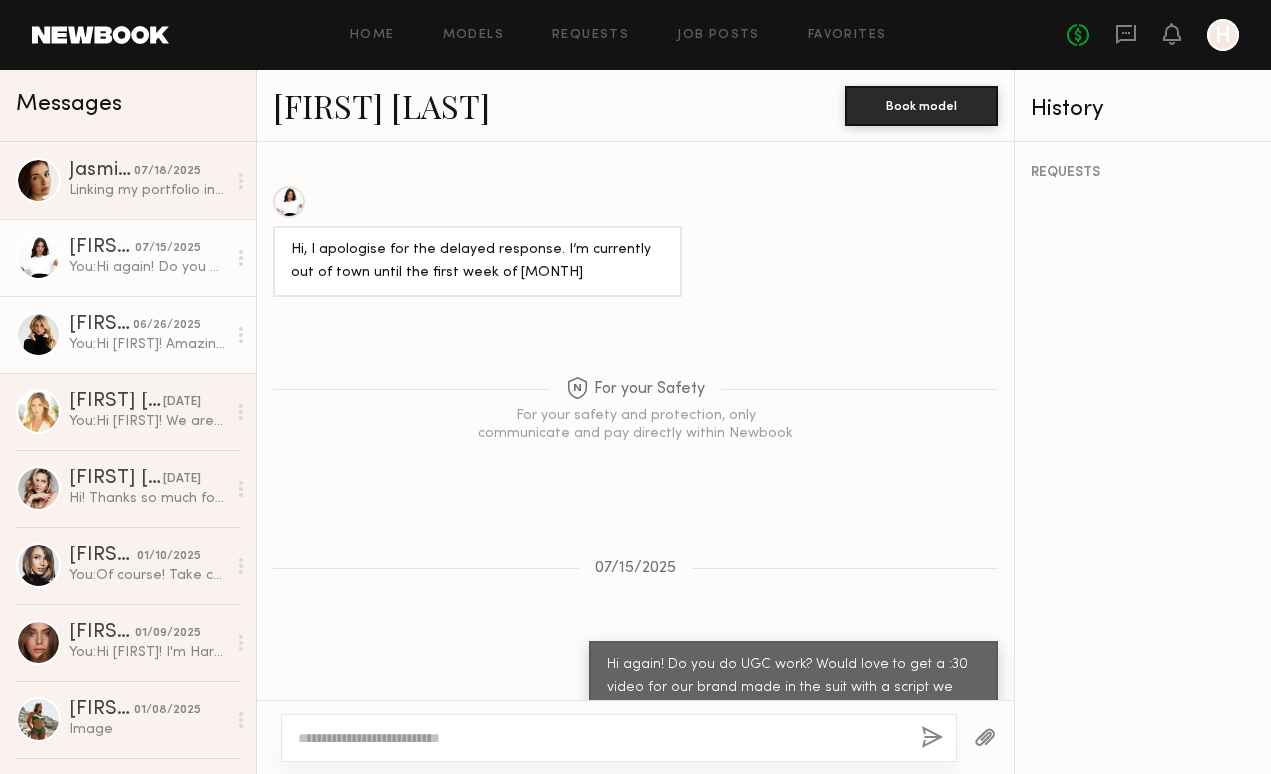click on "Paige A. 06/26/2025 You:  Hi Paige! Amazing—so glad you’re interested!
We’re just getting started with UGC collaborations, so our current budget is $200/video. Would you be open to that for this first one? If it’s a good fit, we’d love to continue working together on future content—and potentially even some modeling opportunities too :)
Let me know your thoughts!" 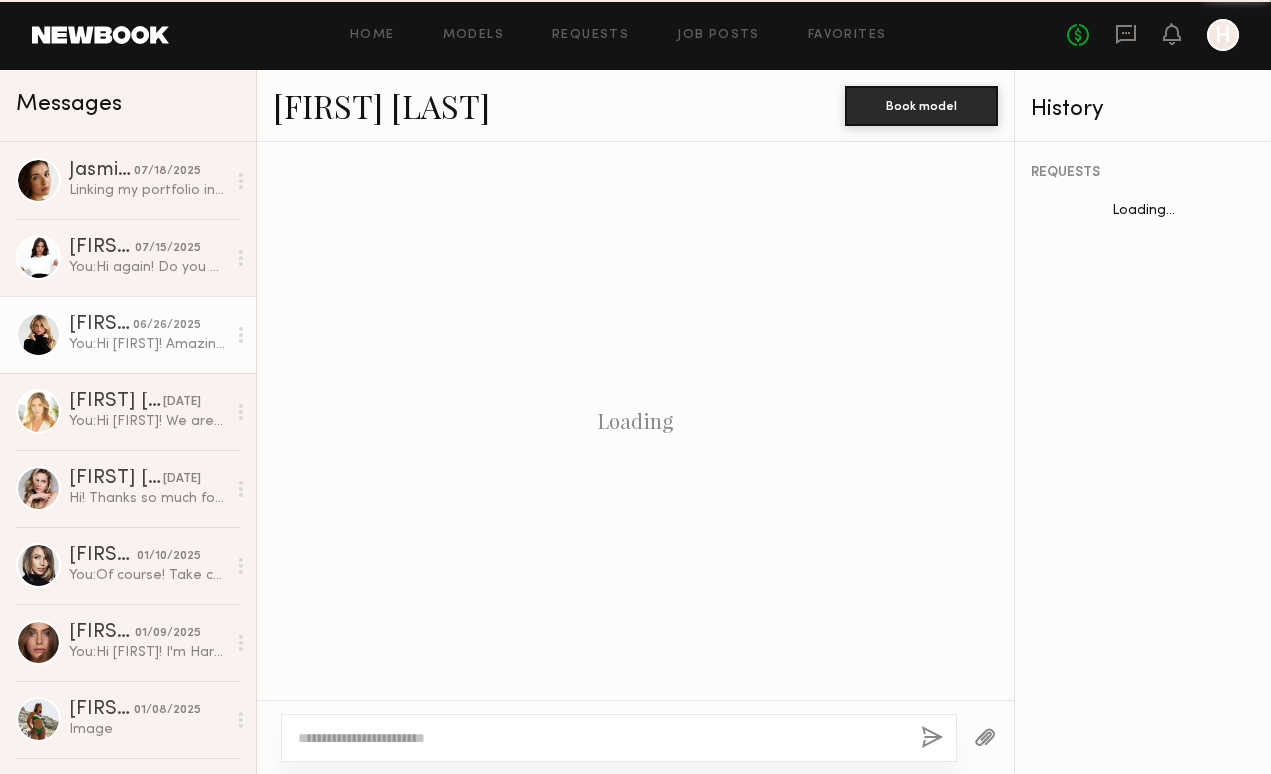 scroll, scrollTop: 1278, scrollLeft: 0, axis: vertical 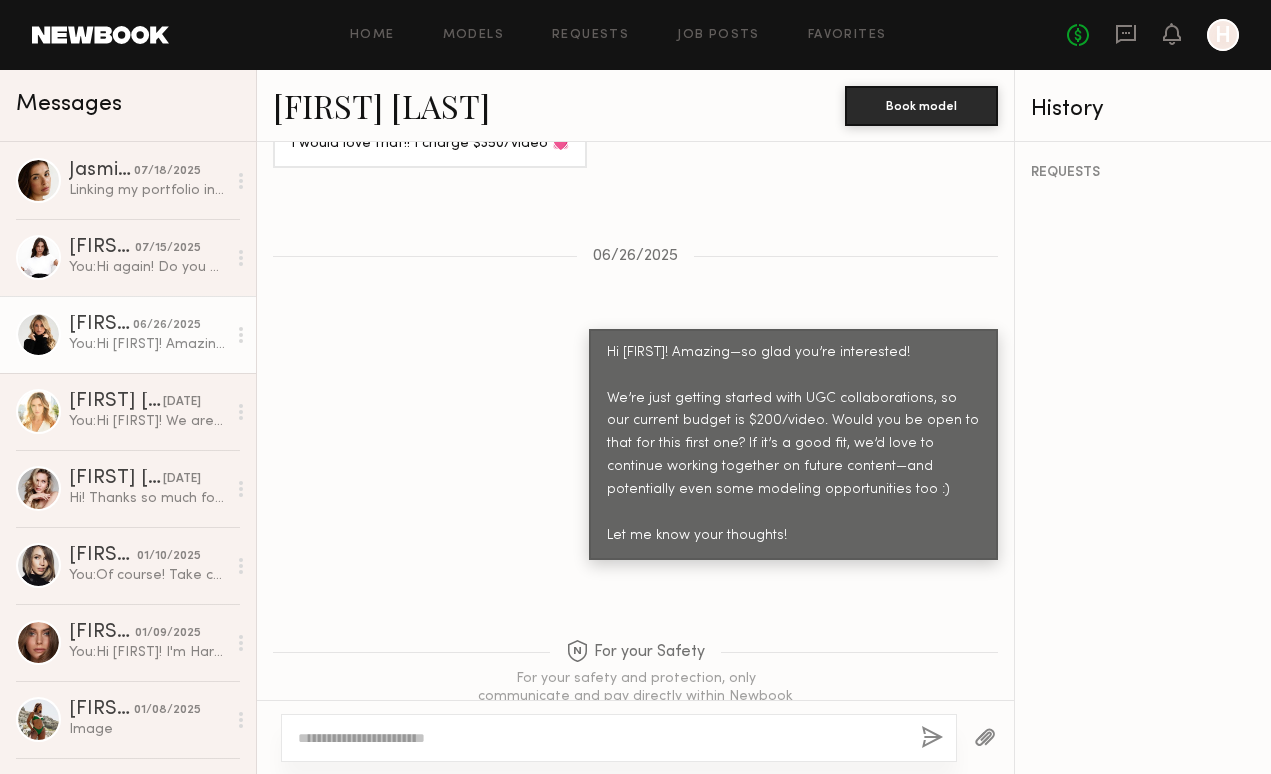 click on "Paige A." 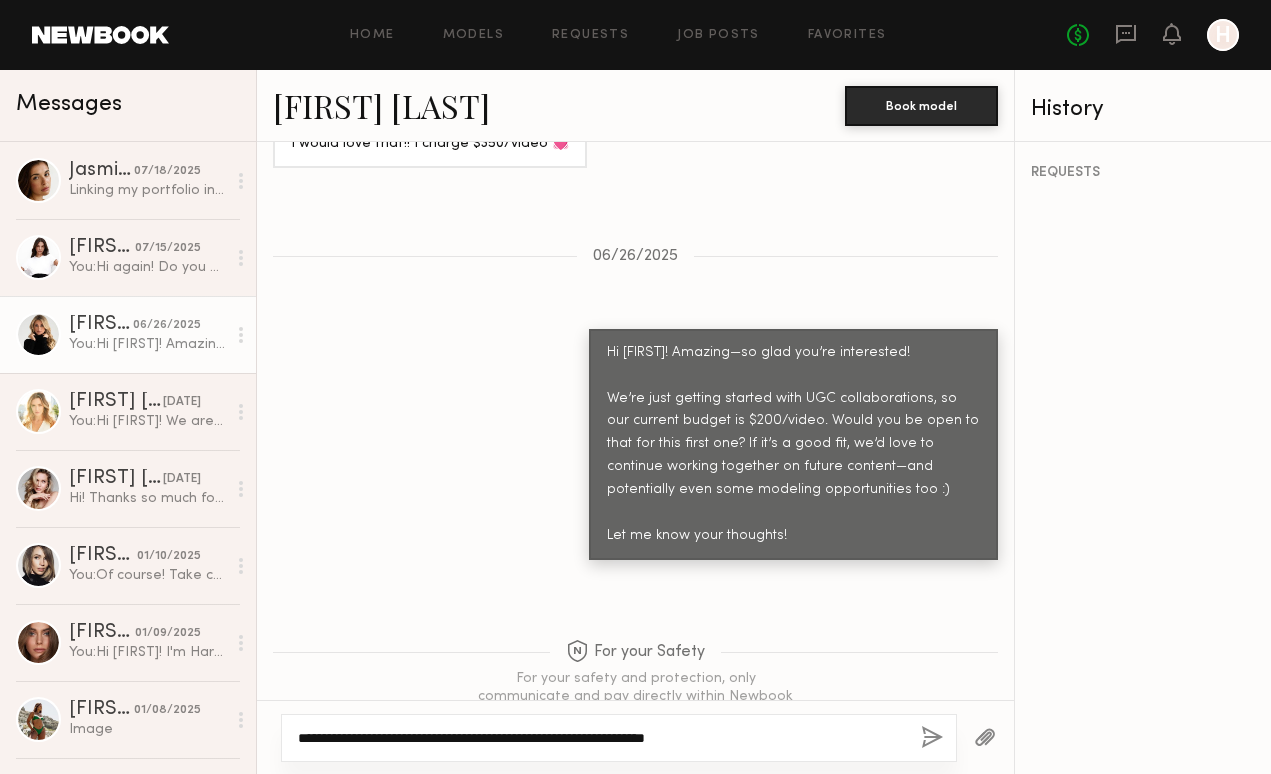 click on "**********" 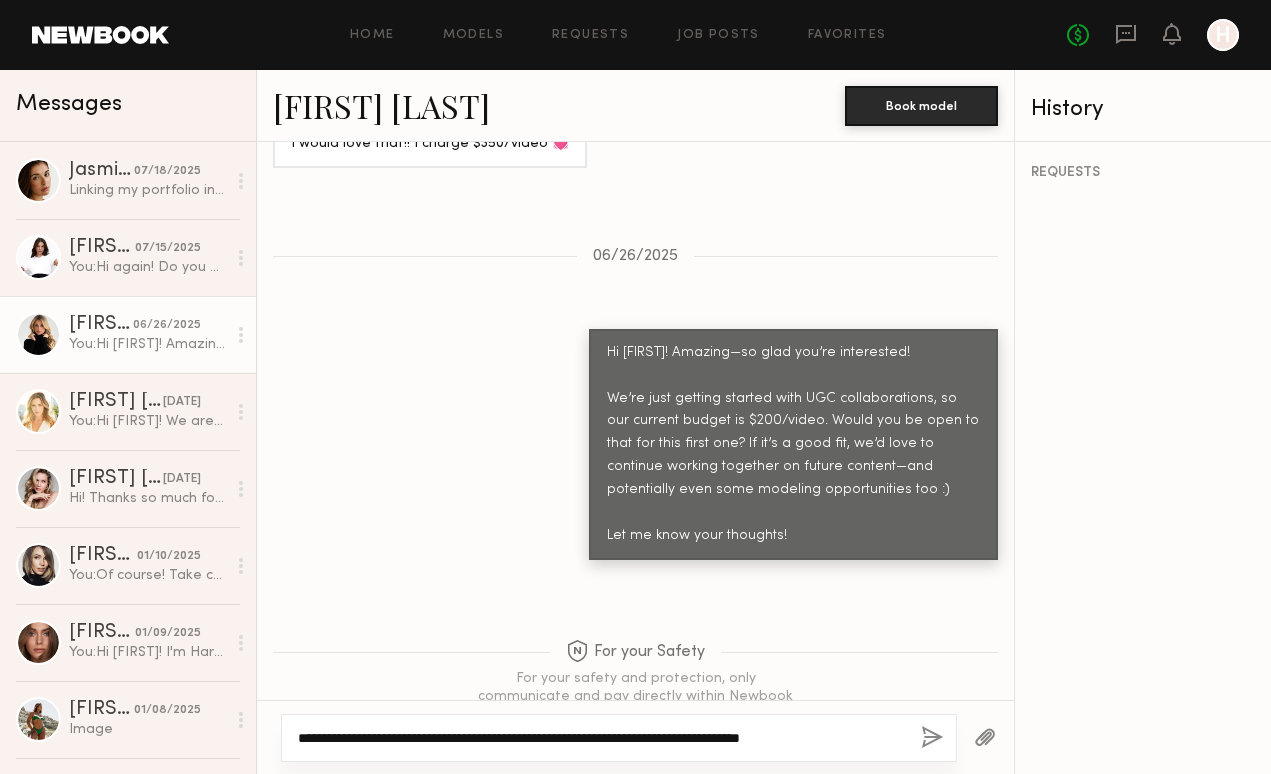 type on "**********" 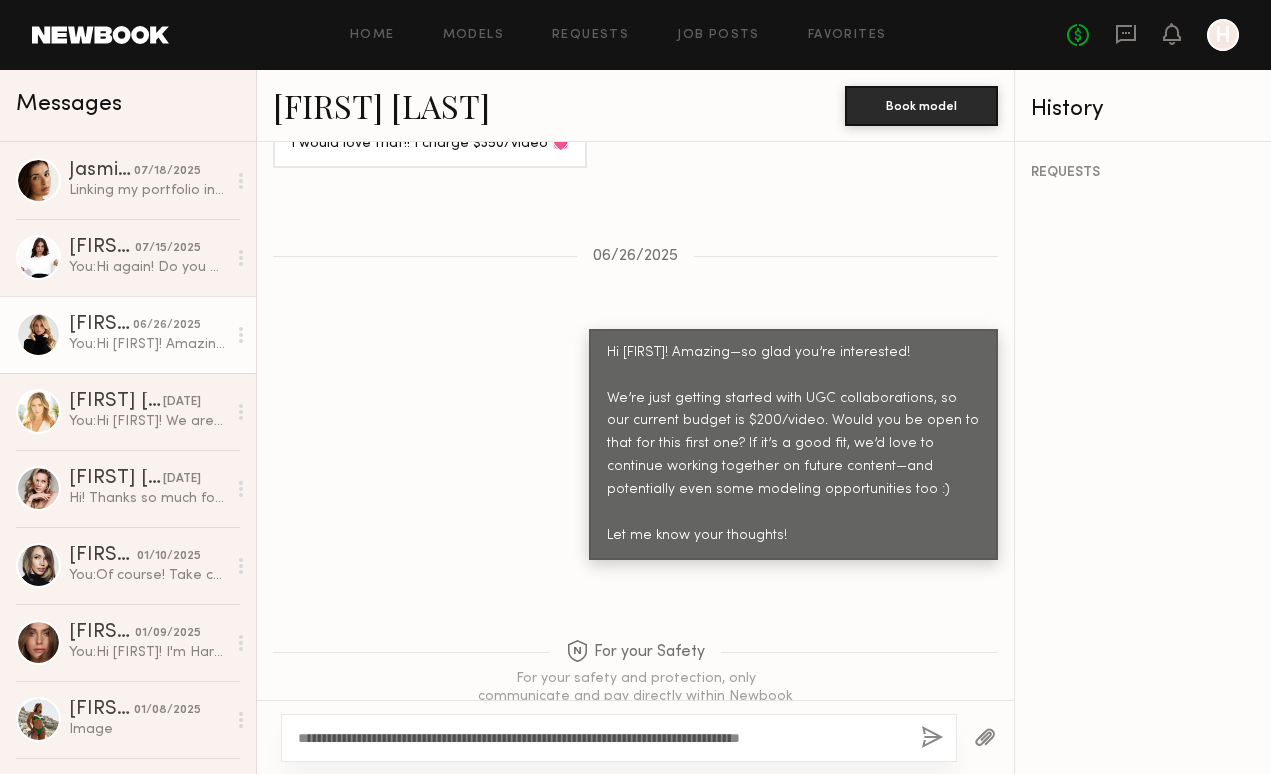 click 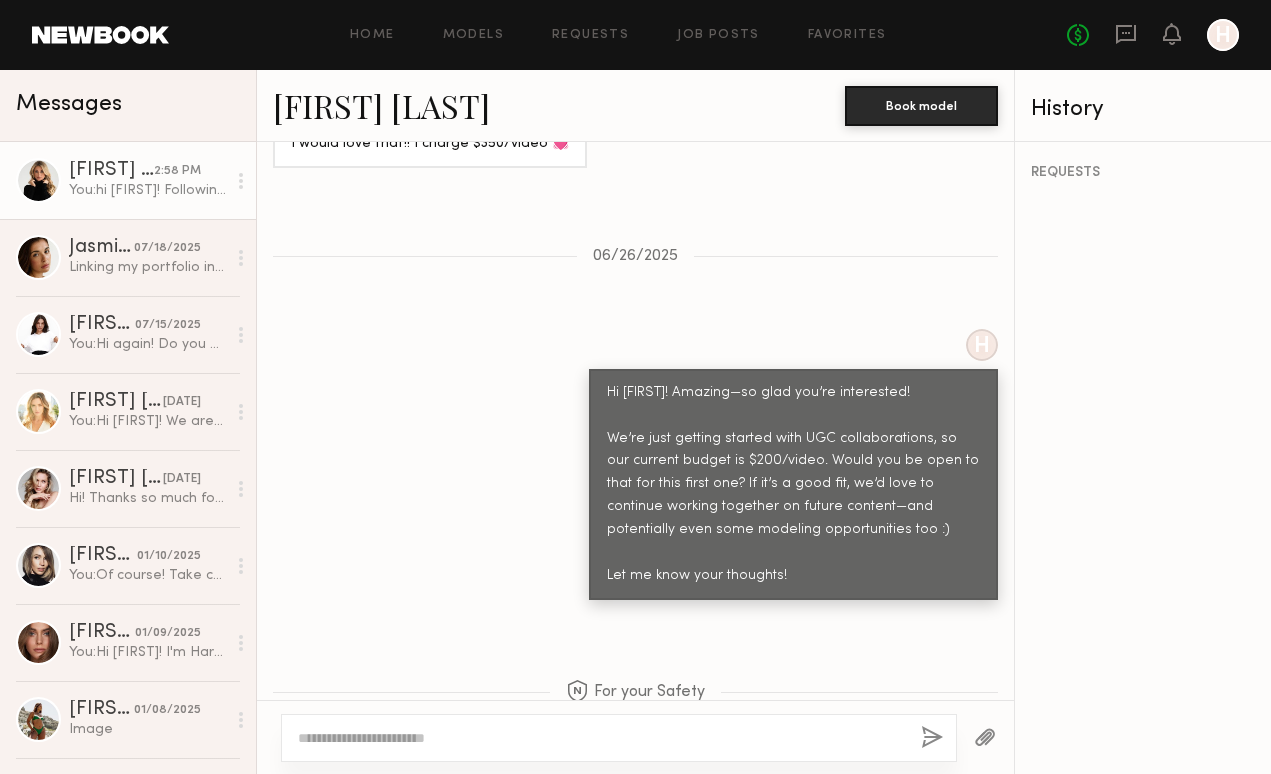 scroll, scrollTop: 1701, scrollLeft: 0, axis: vertical 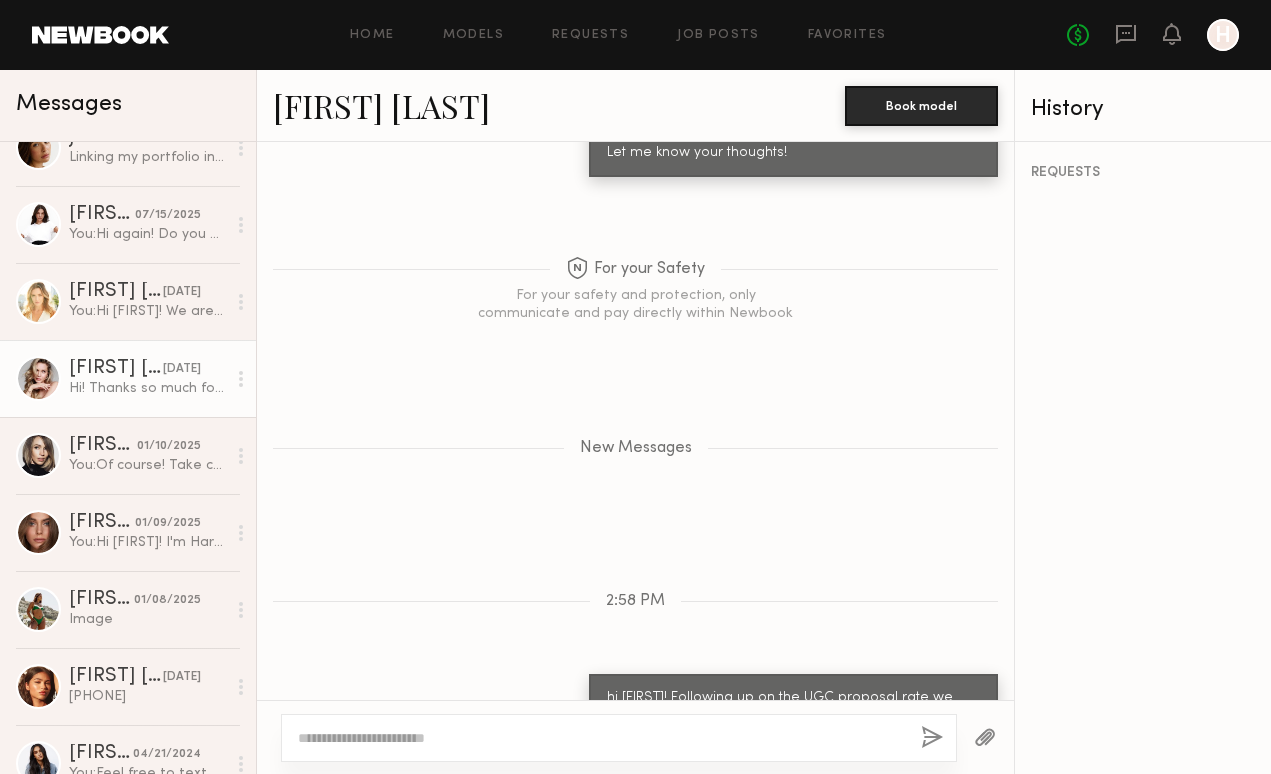 click on "Ashley T." 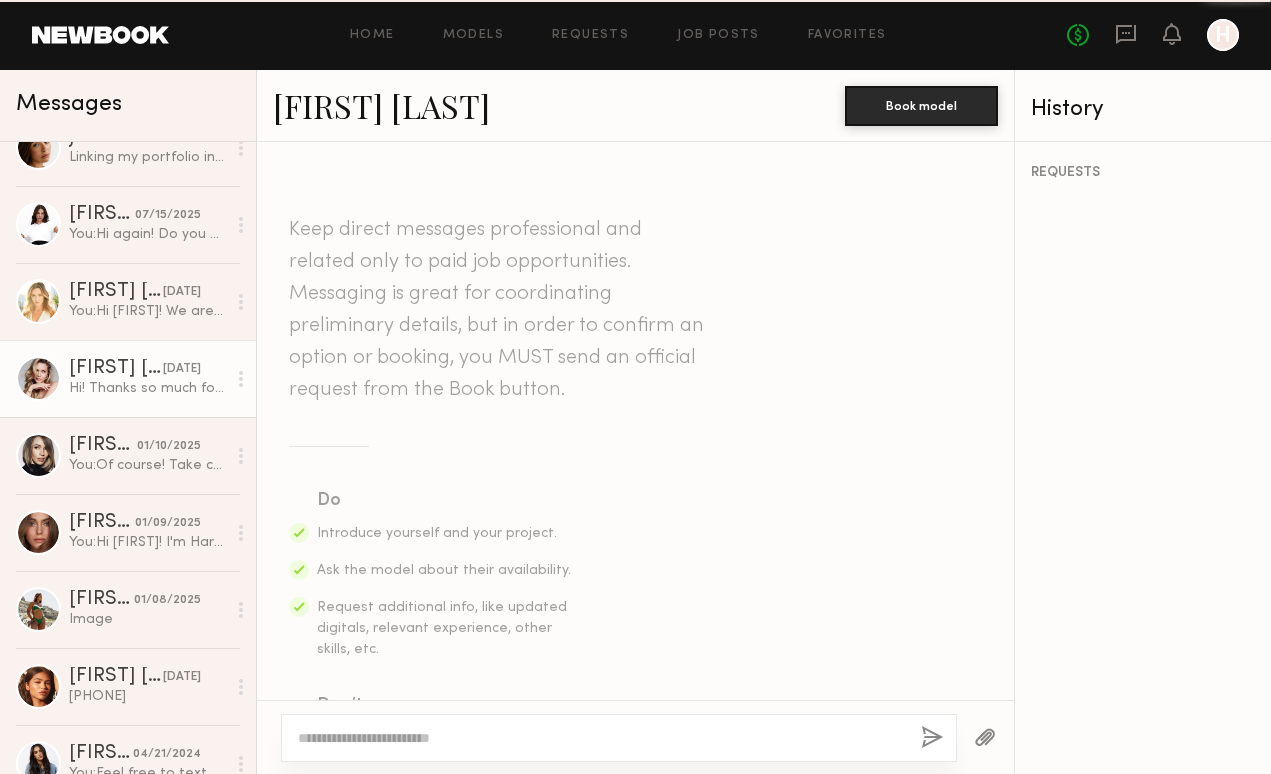scroll, scrollTop: 941, scrollLeft: 0, axis: vertical 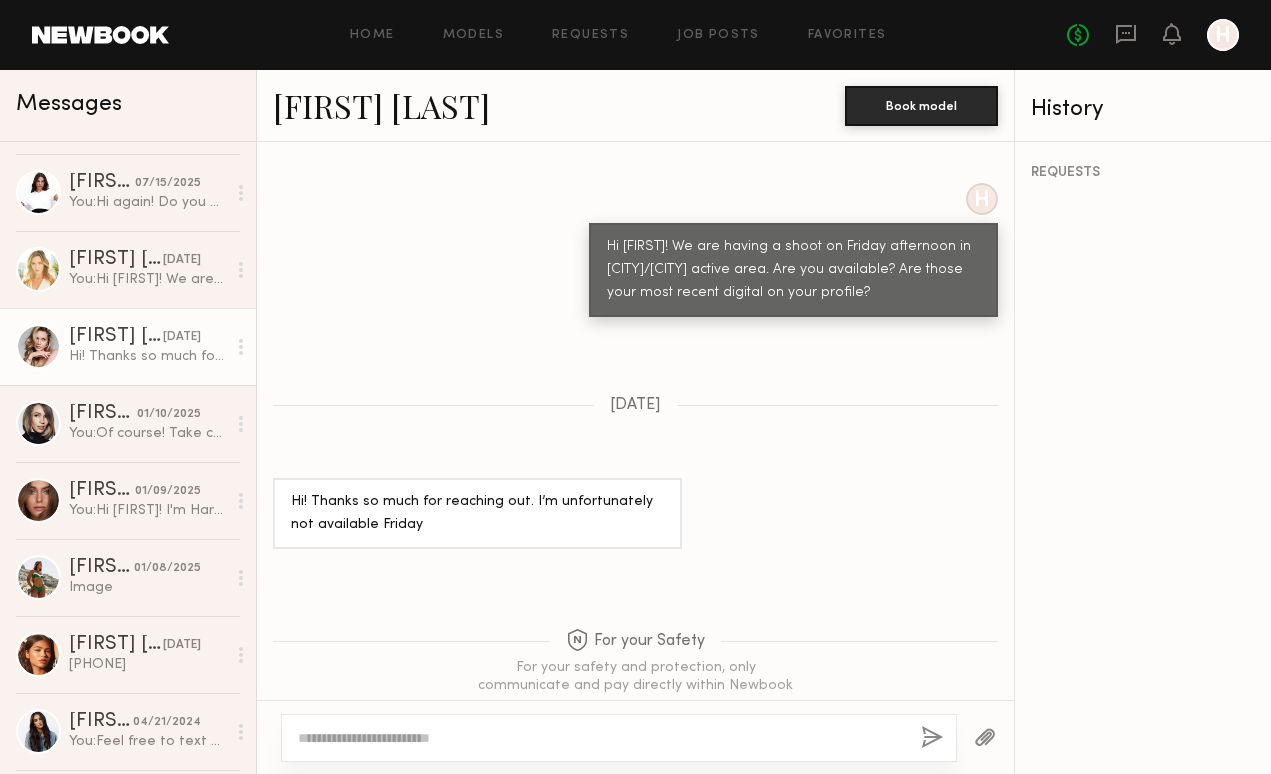 click on "Ashley T." 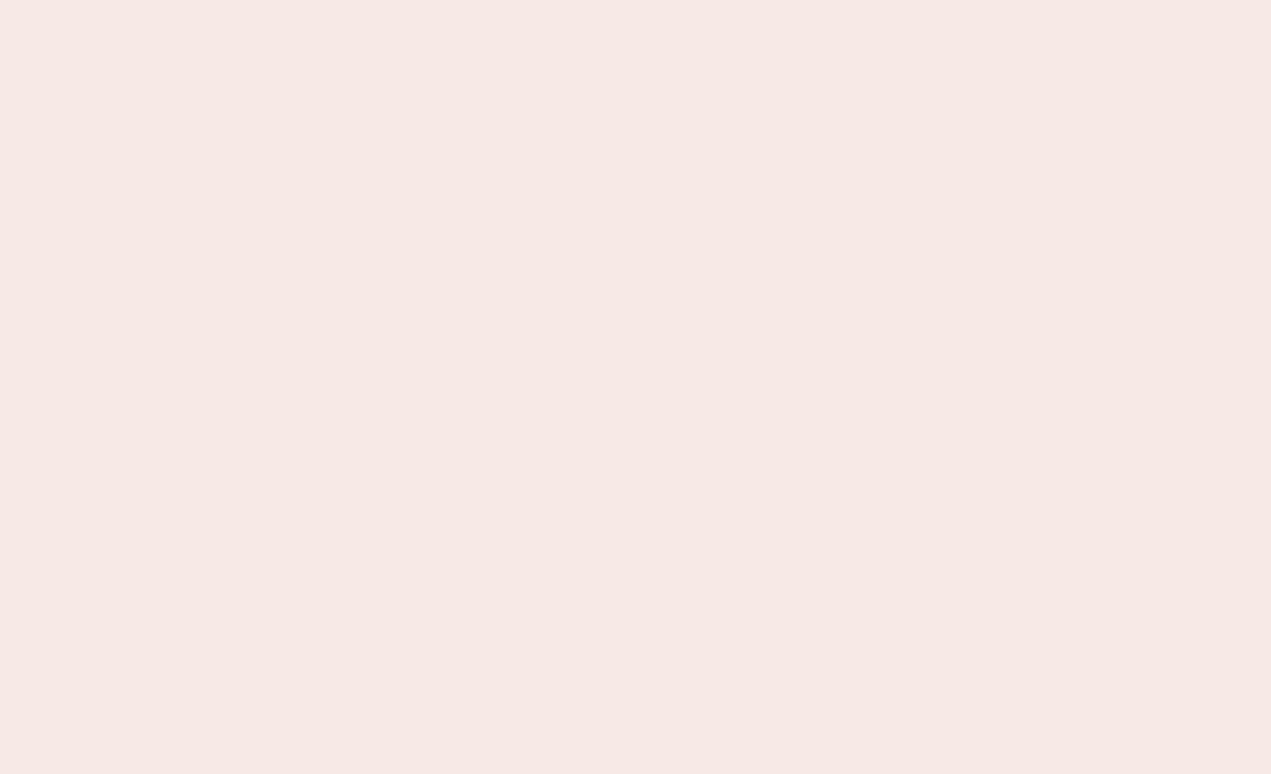 scroll, scrollTop: 0, scrollLeft: 0, axis: both 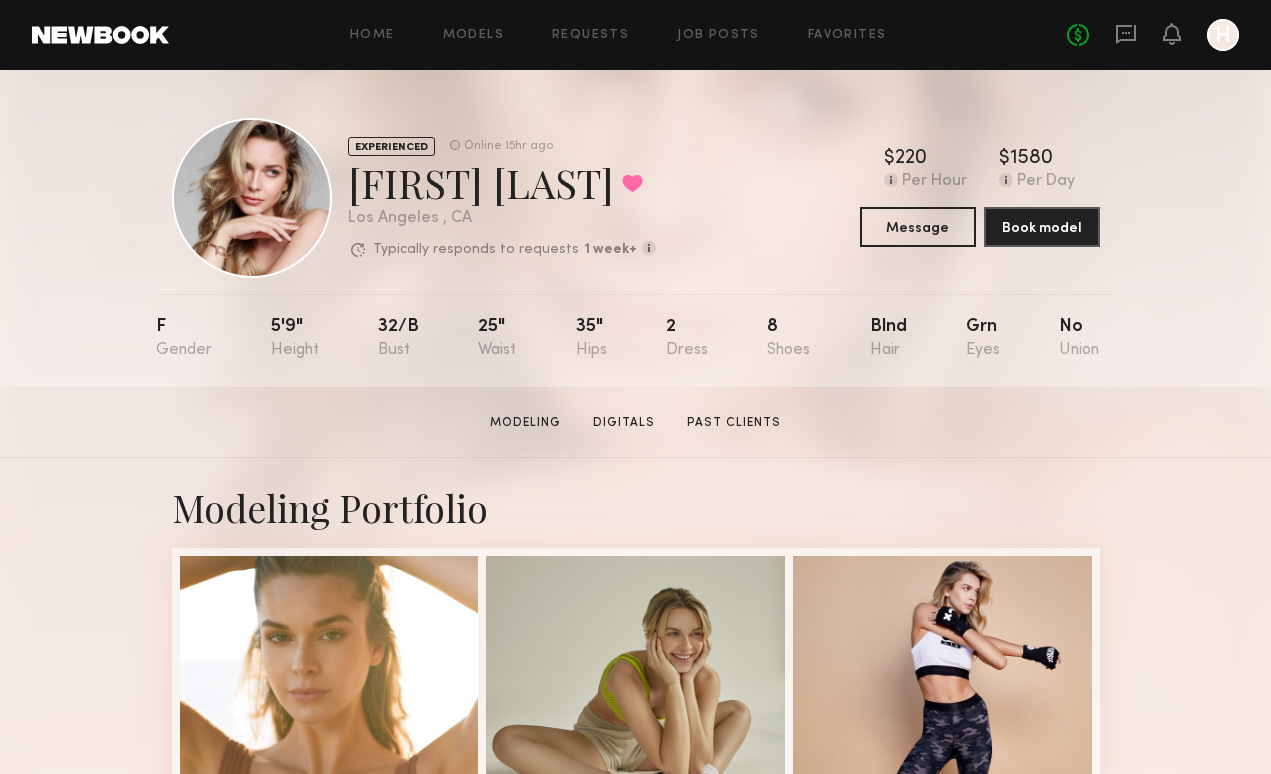 click on "Home Models Requests Job Posts Favorites Sign Out No fees up to $5,000 H" 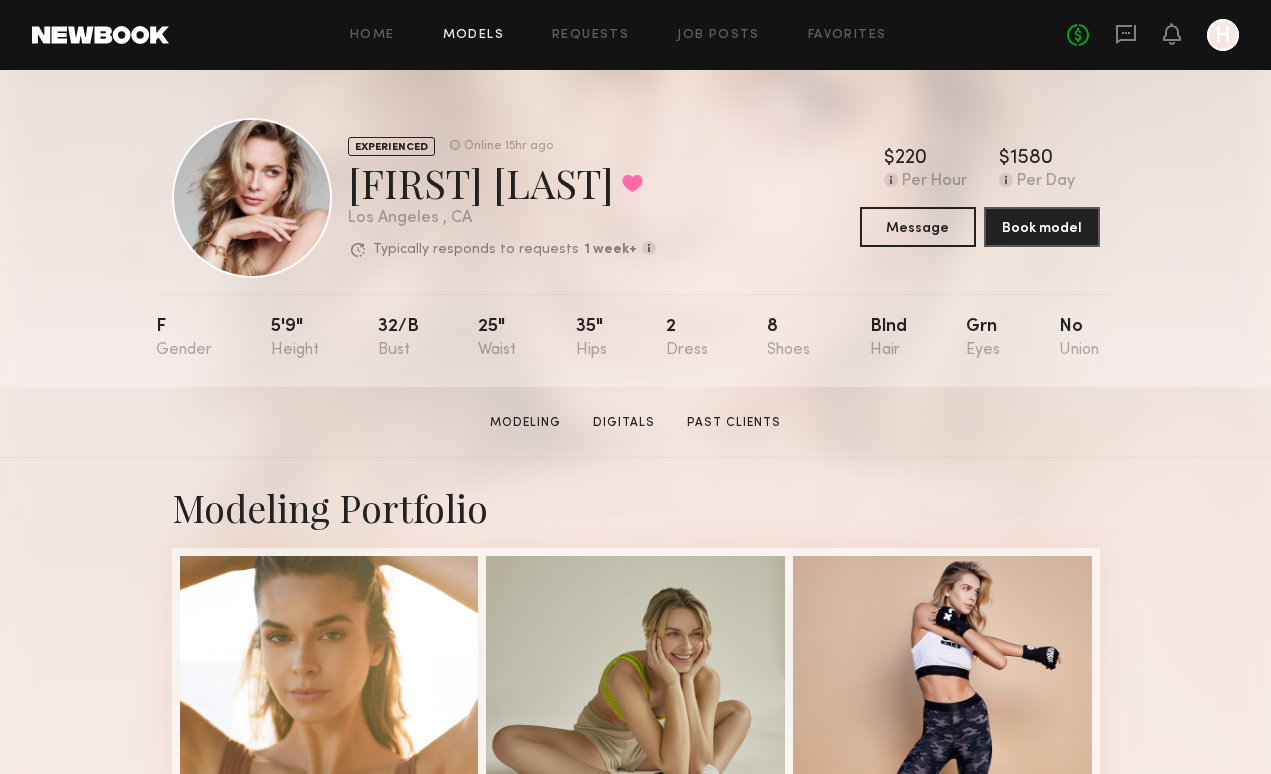 click on "Models" 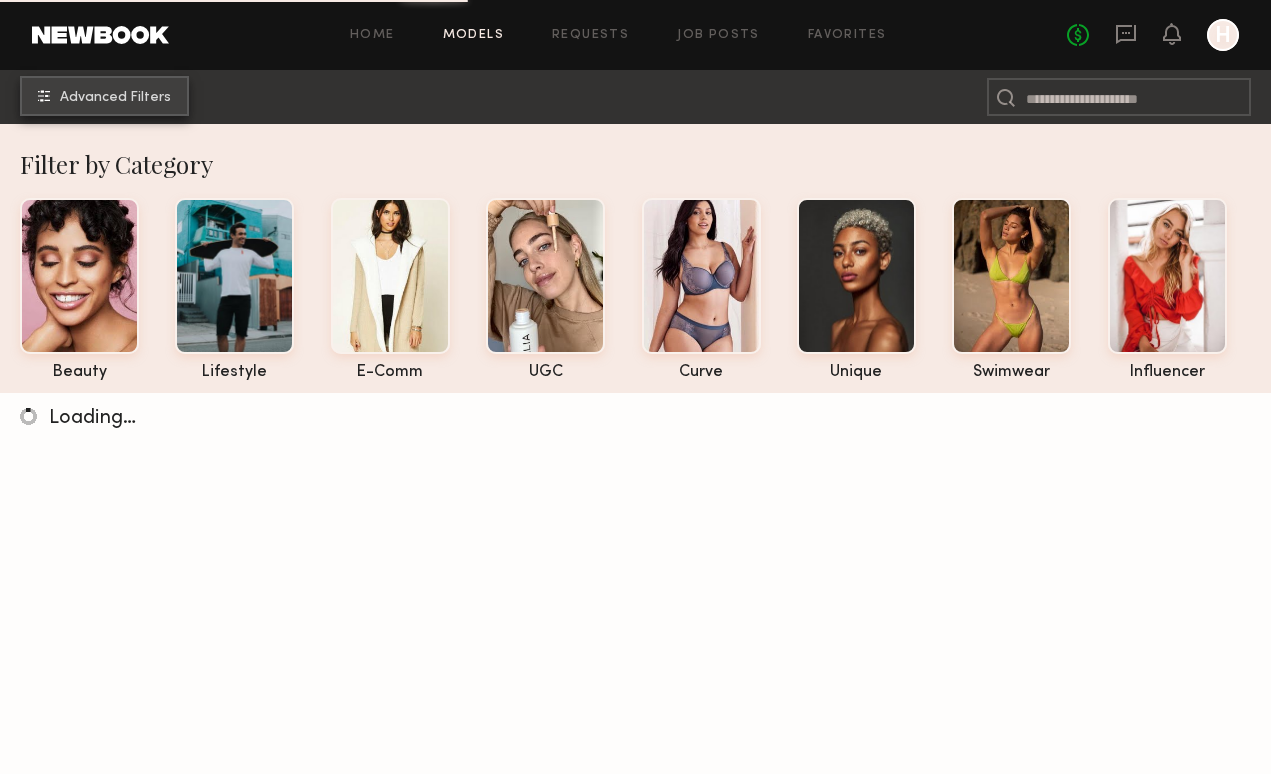 click on "Advanced Filters" 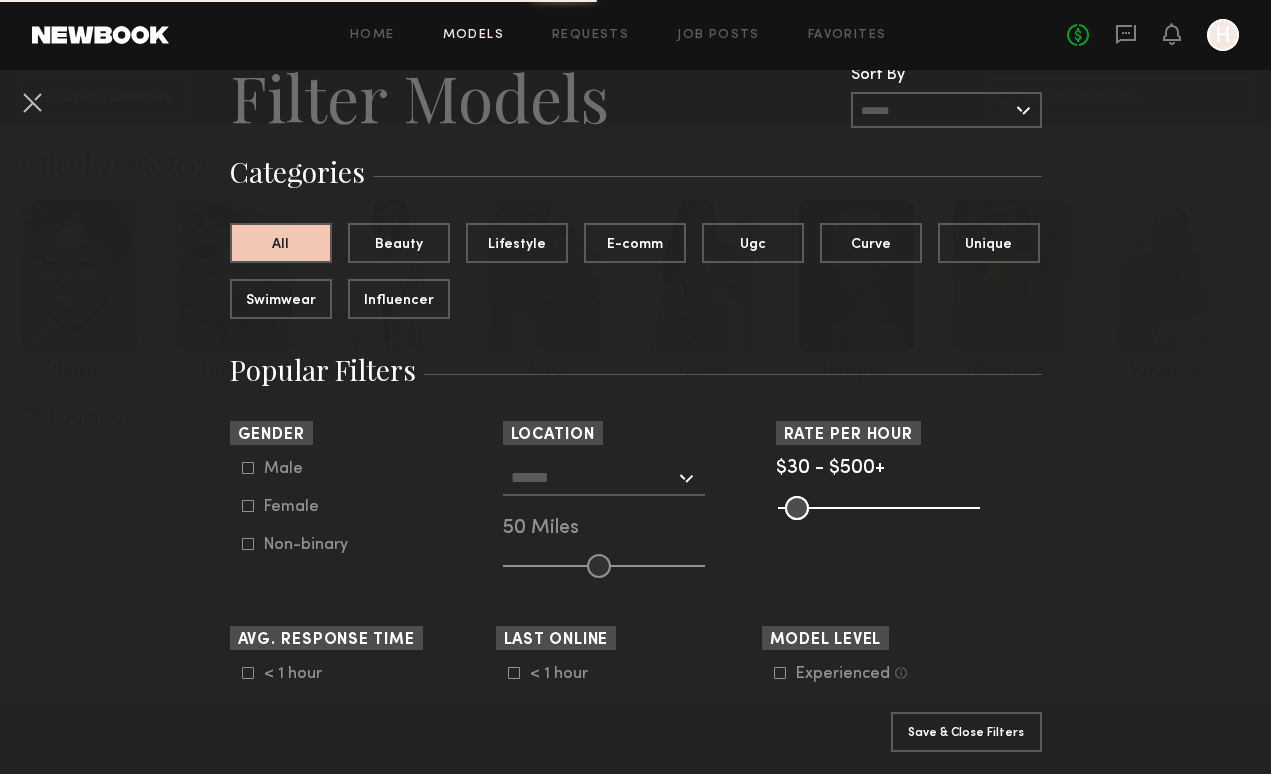 scroll, scrollTop: 90, scrollLeft: 0, axis: vertical 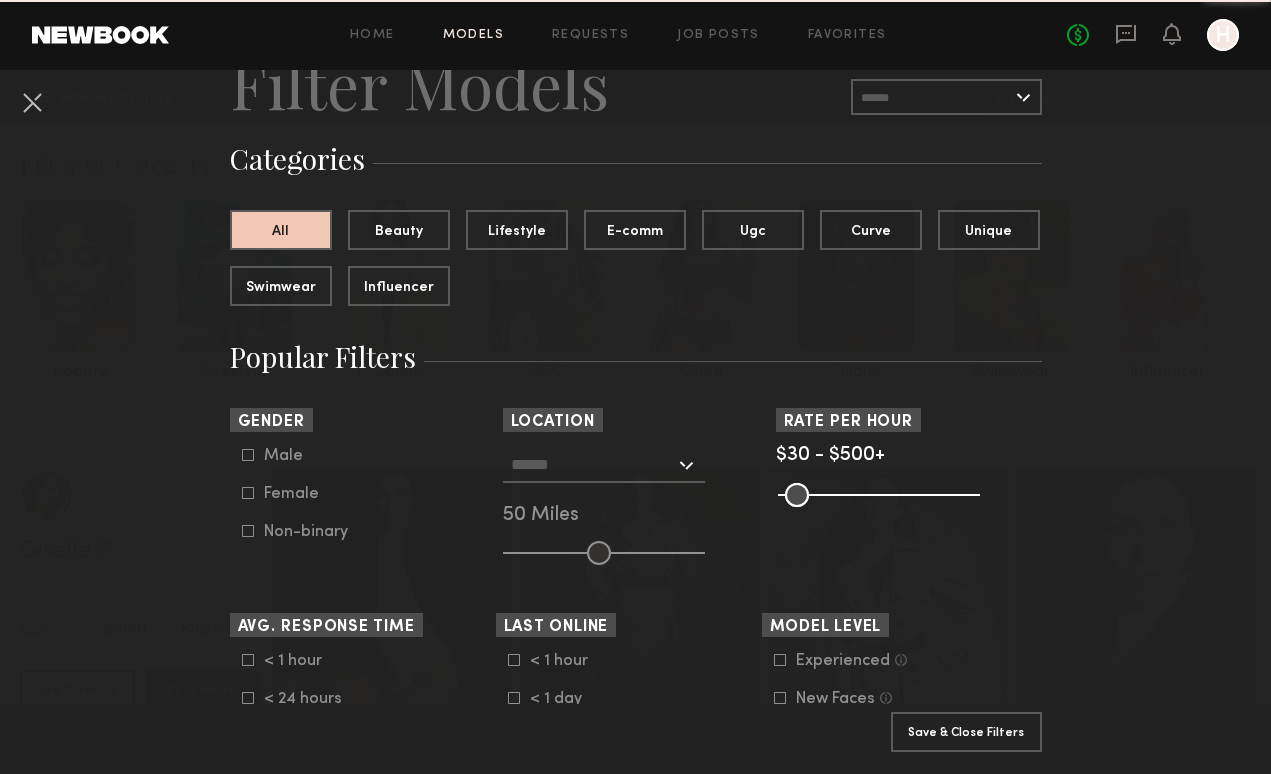 click 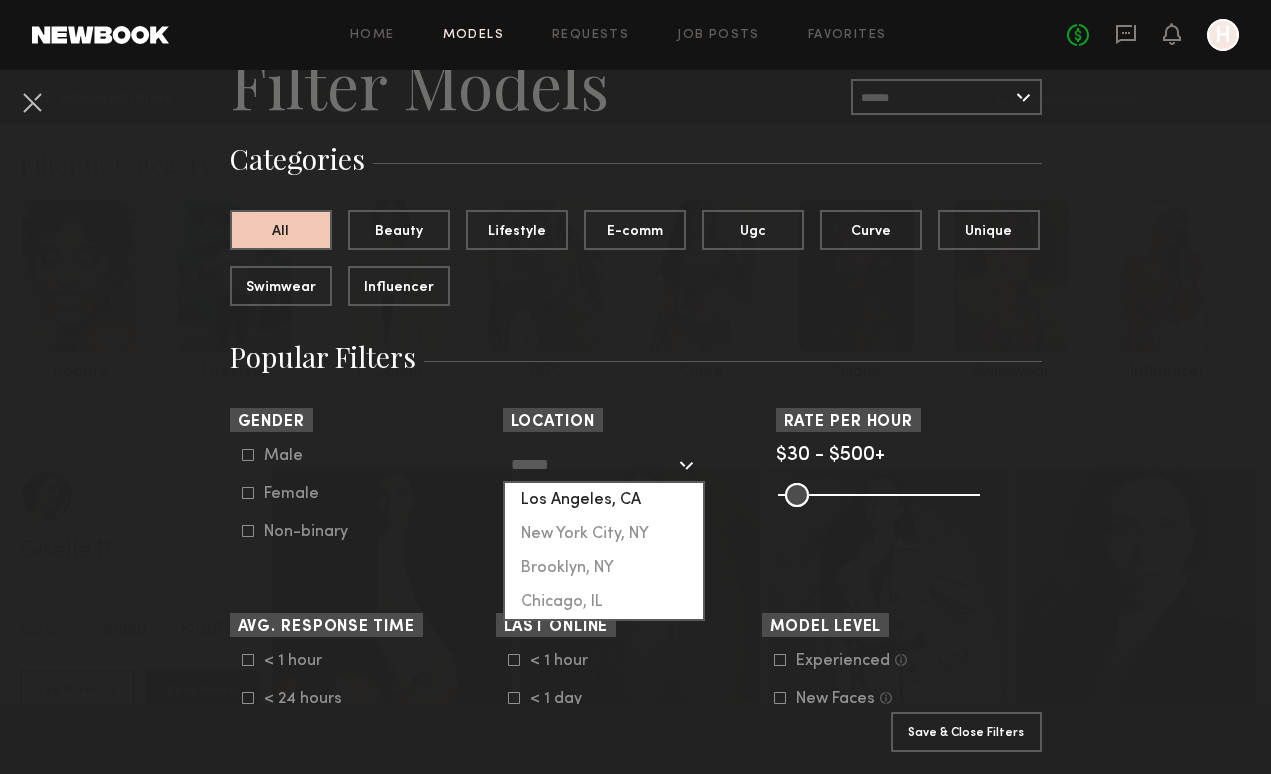 click on "Los Angeles, CA" 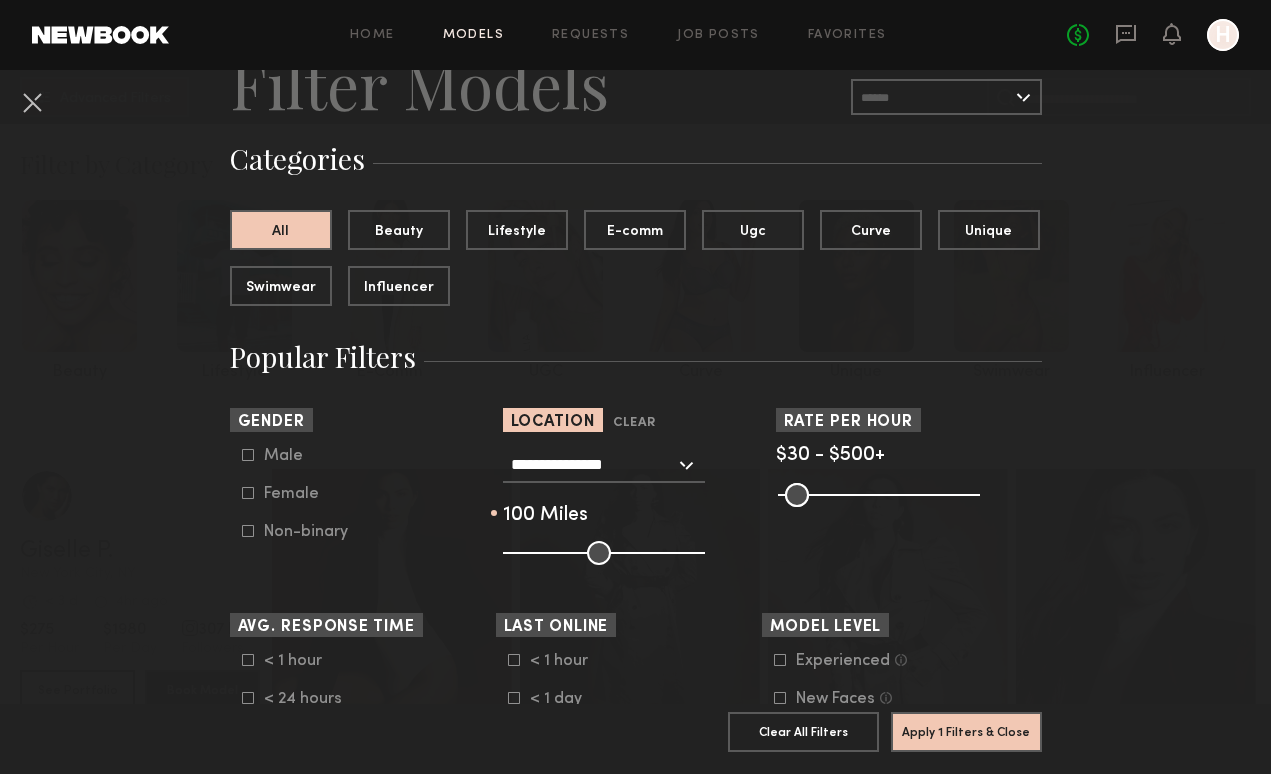 drag, startPoint x: 601, startPoint y: 555, endPoint x: 761, endPoint y: 602, distance: 166.7603 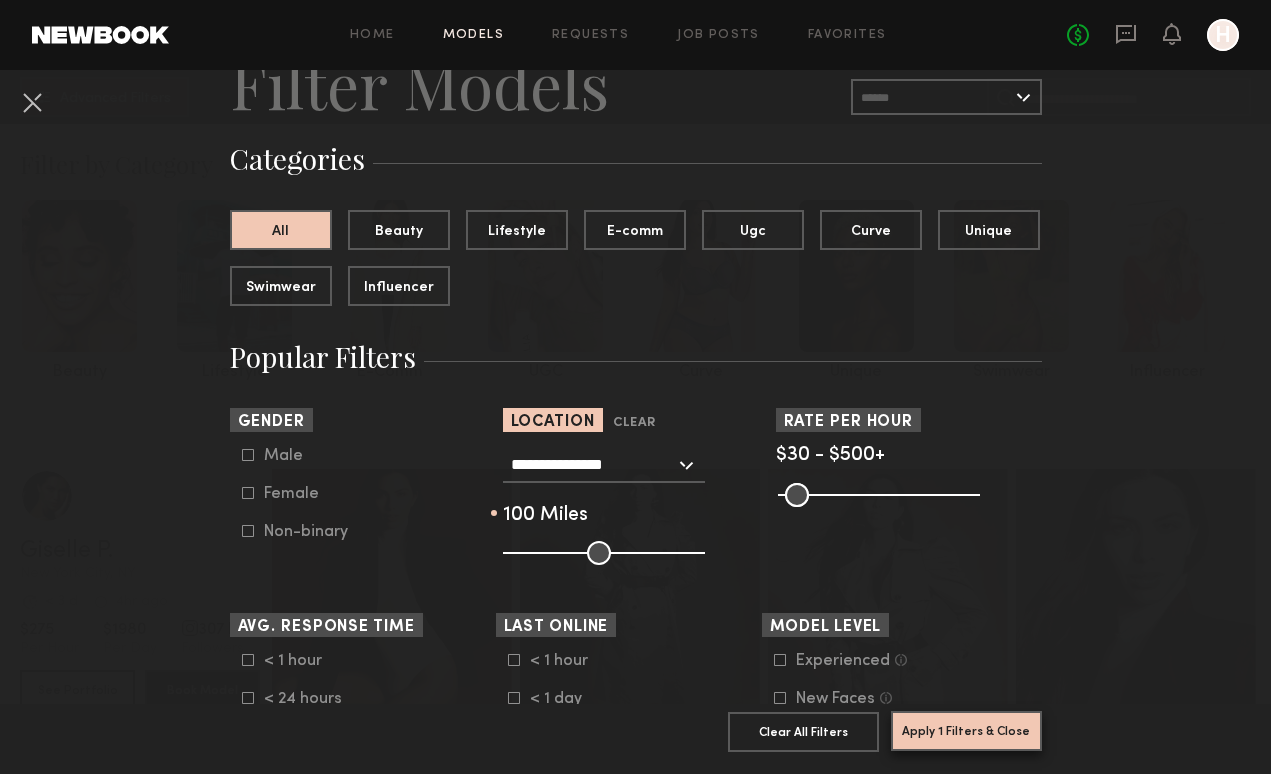 click on "Apply 1 Filters & Close" 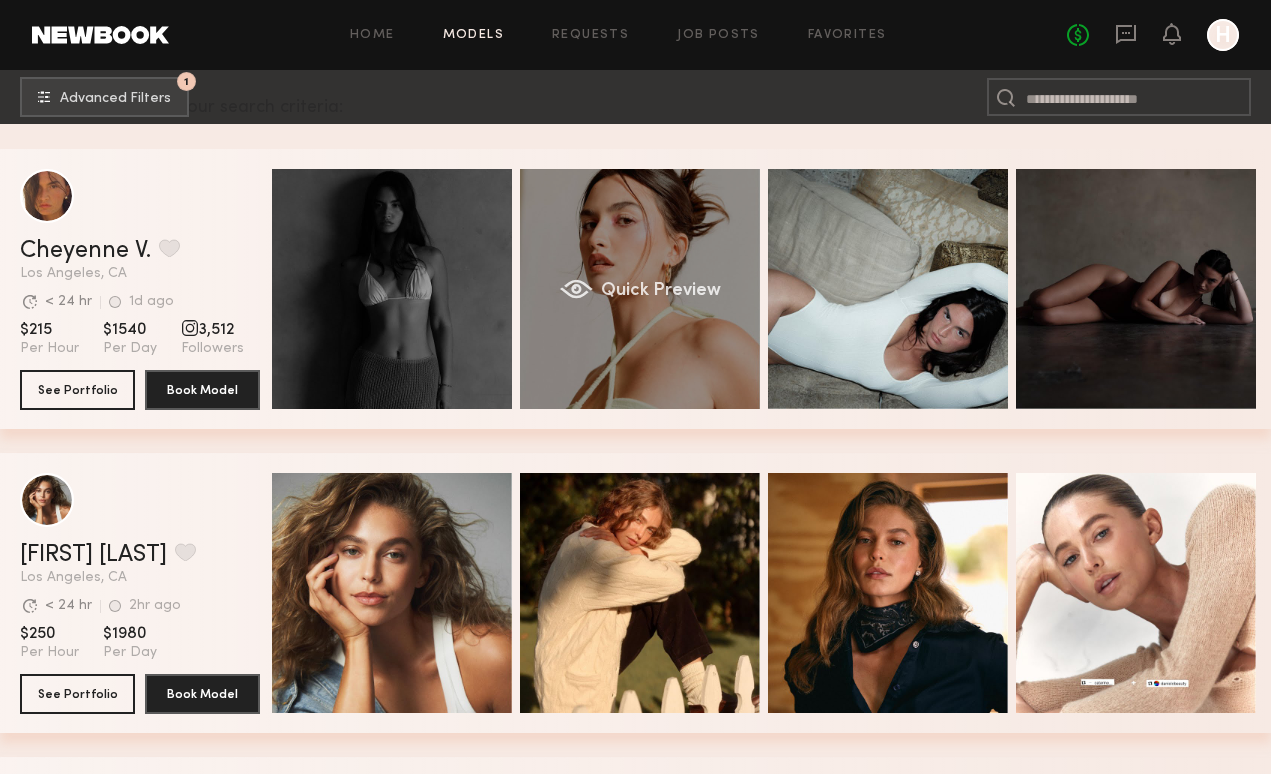 scroll, scrollTop: 319, scrollLeft: 0, axis: vertical 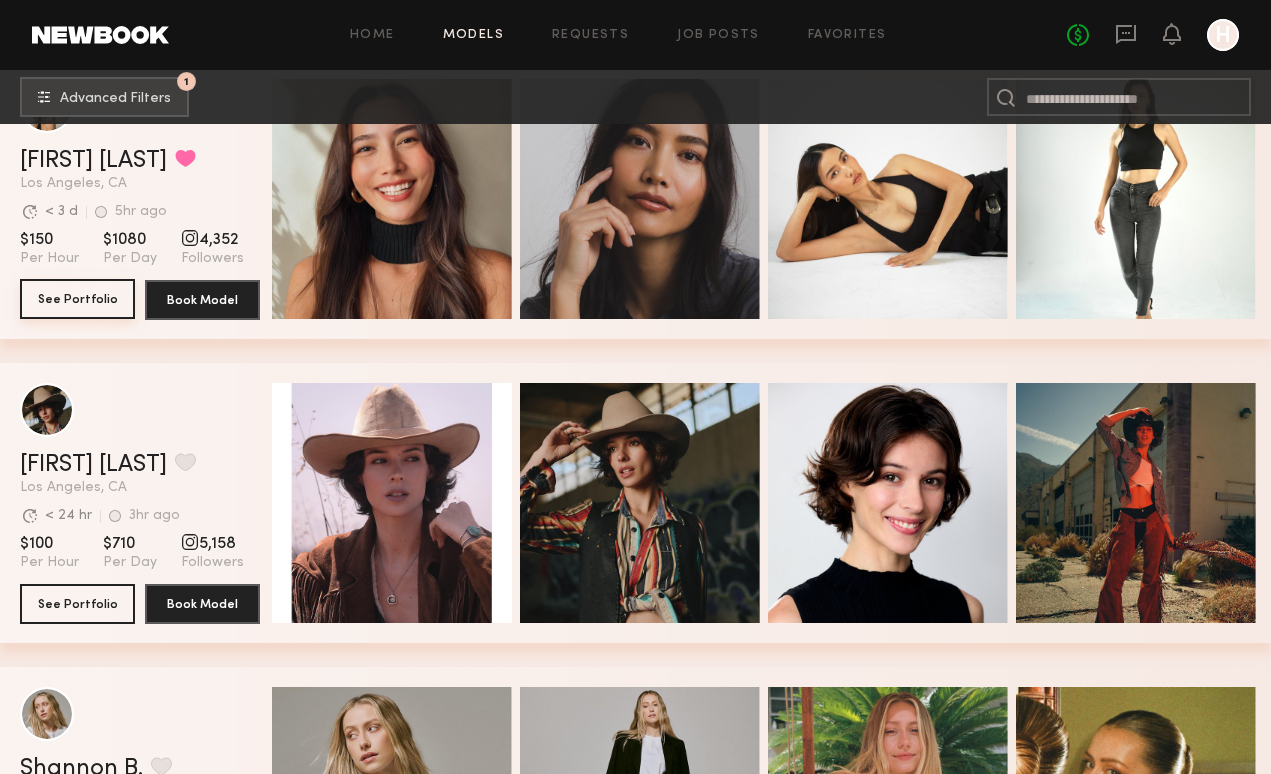 click on "See Portfolio" 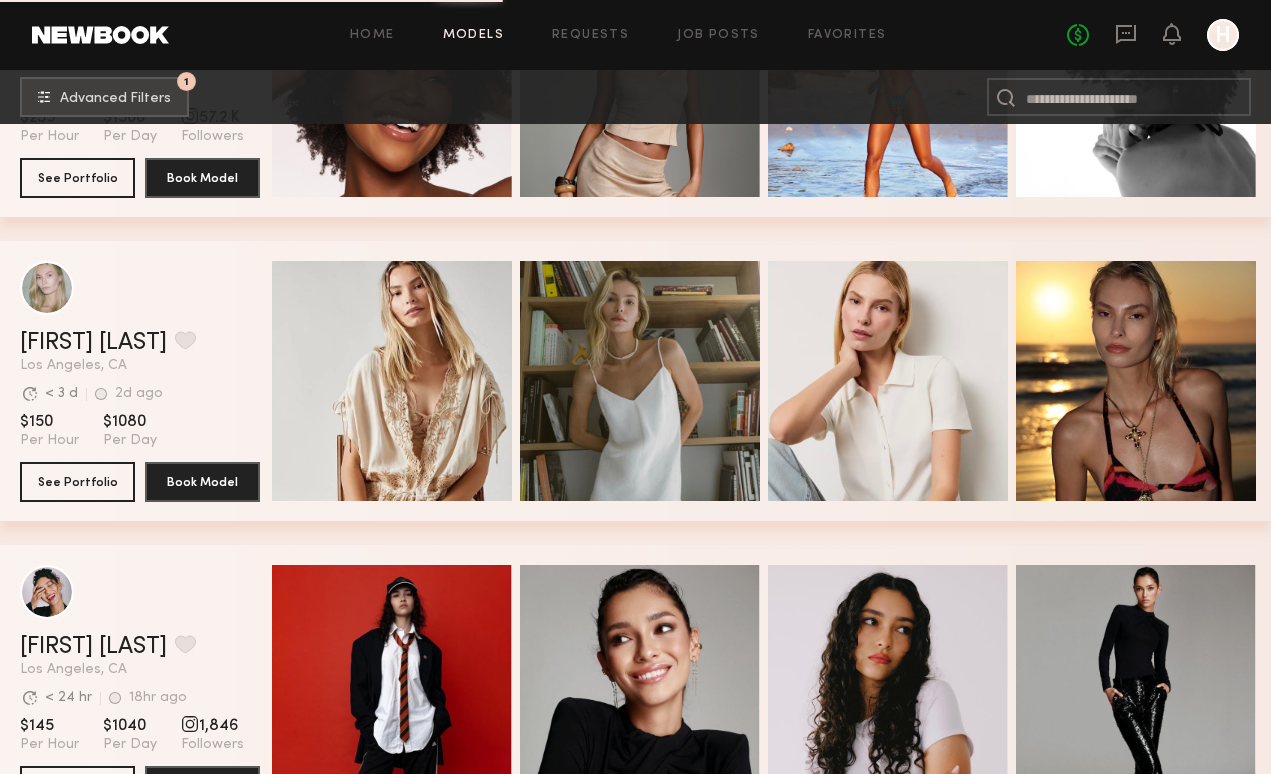 scroll, scrollTop: 17860, scrollLeft: 0, axis: vertical 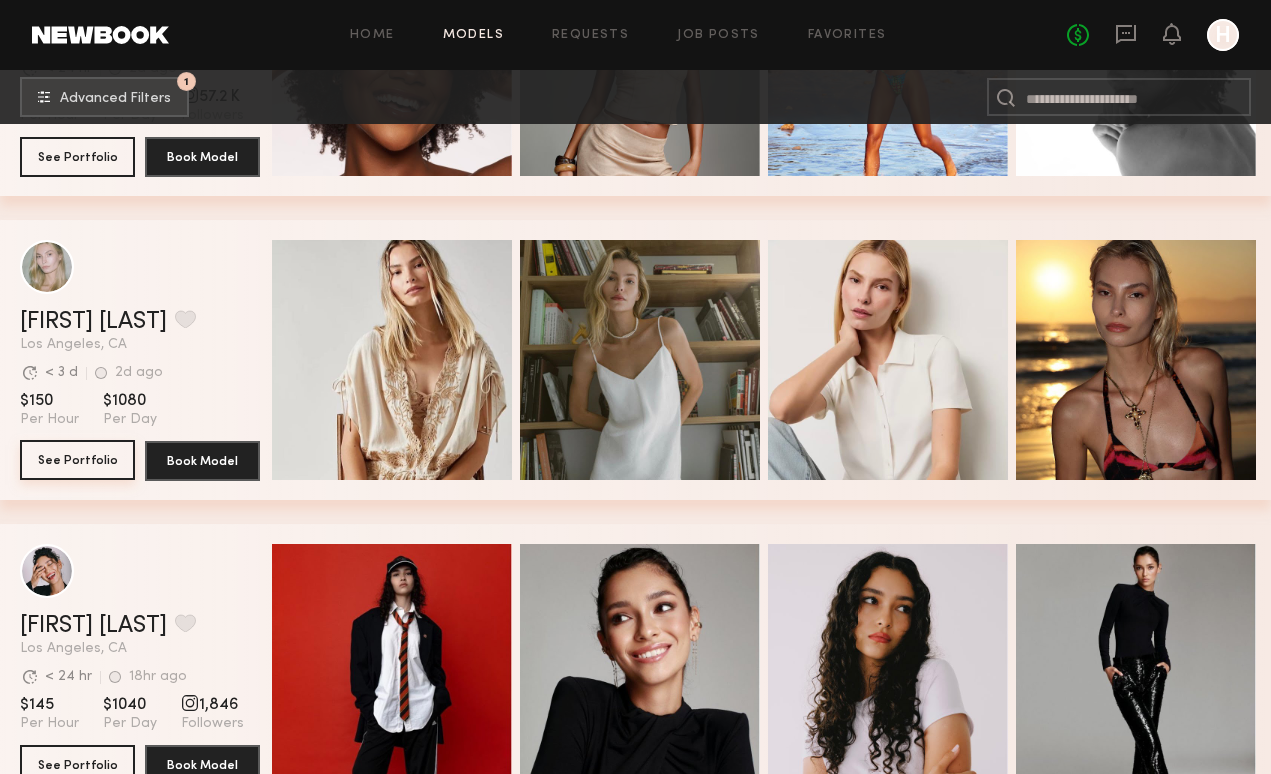 click on "See Portfolio" 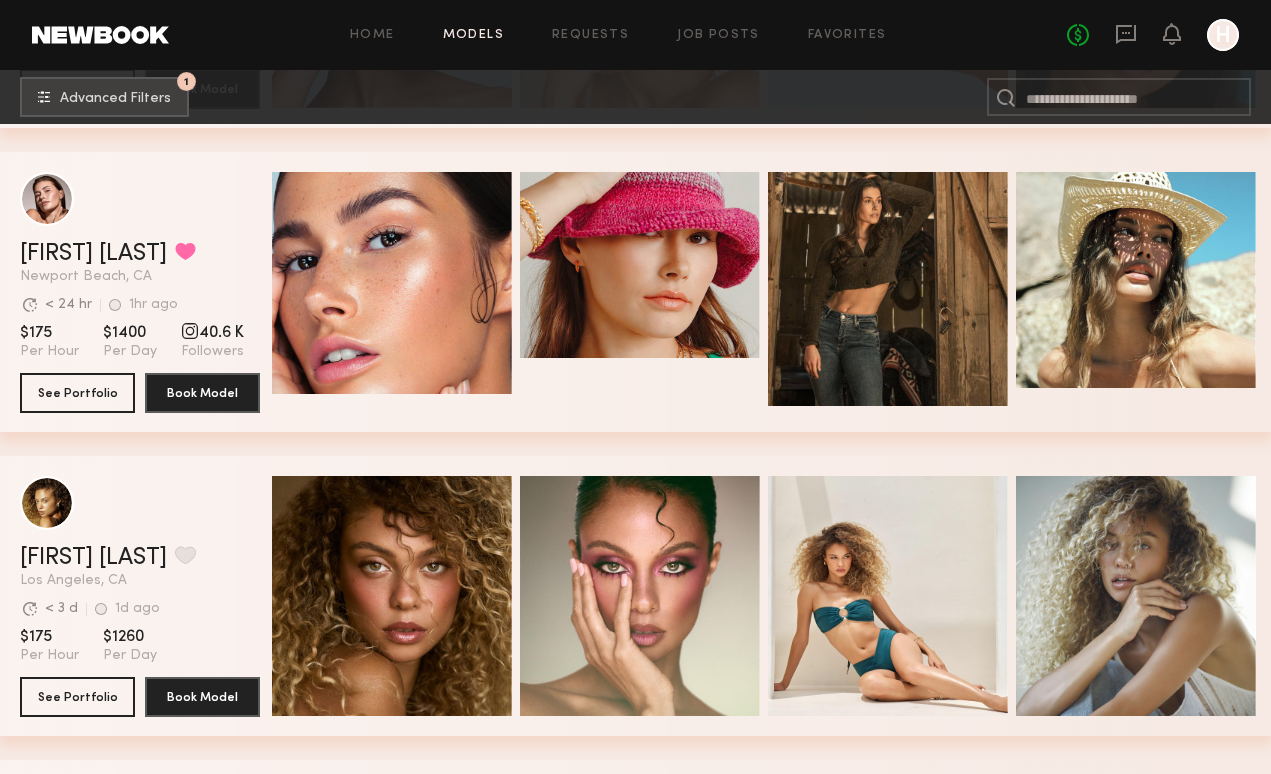 scroll, scrollTop: 25569, scrollLeft: 0, axis: vertical 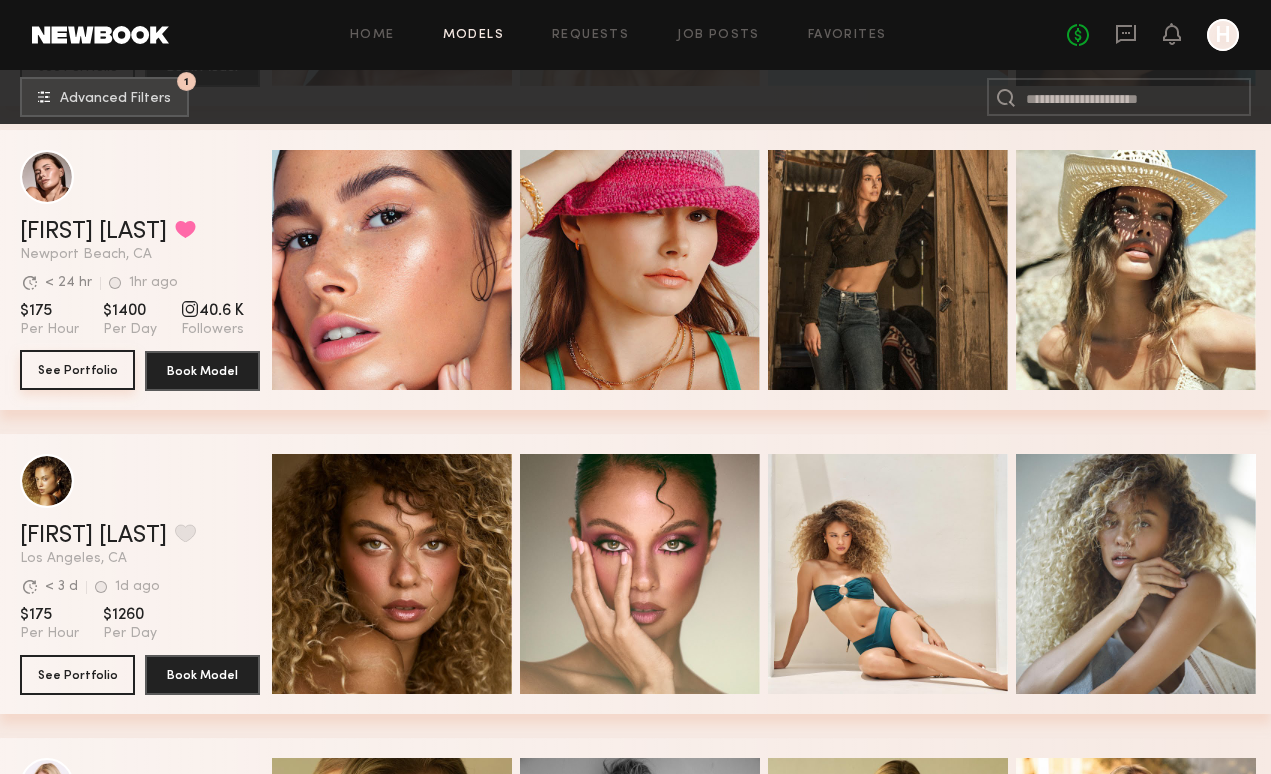 click on "See Portfolio" 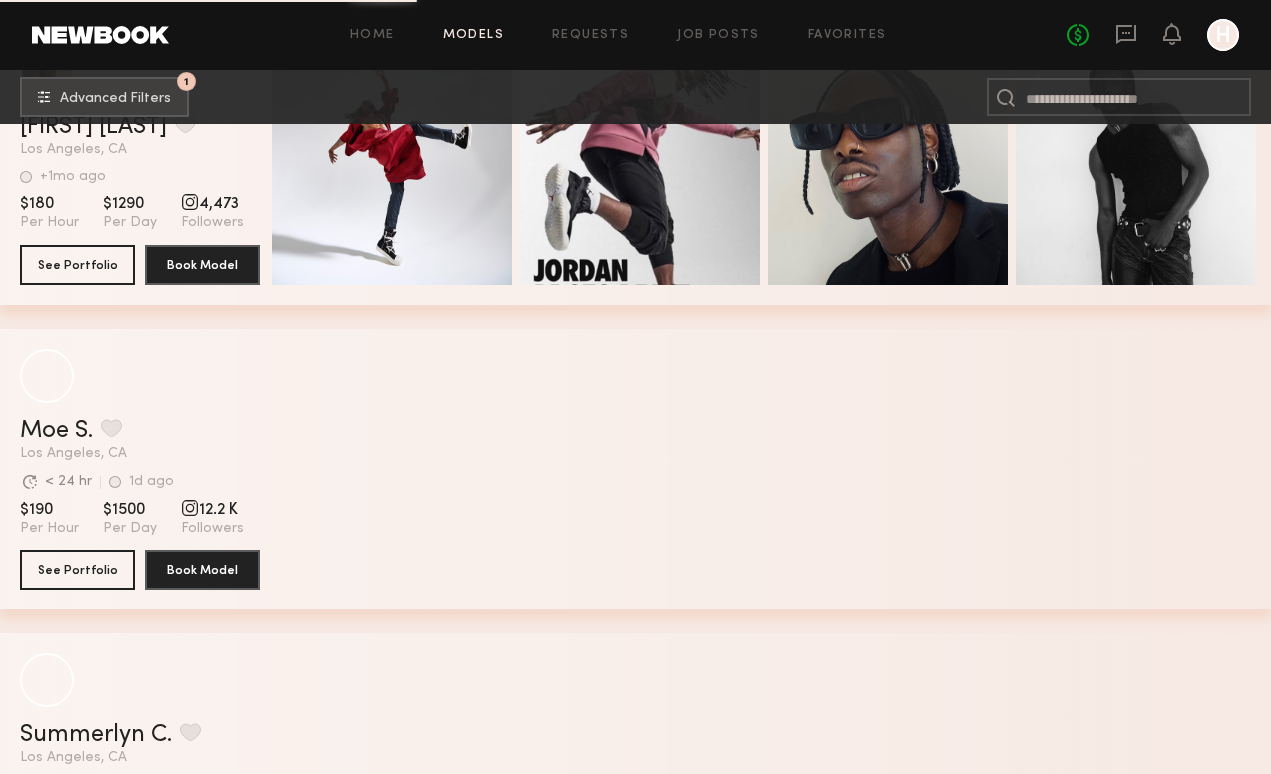 scroll, scrollTop: 49124, scrollLeft: 0, axis: vertical 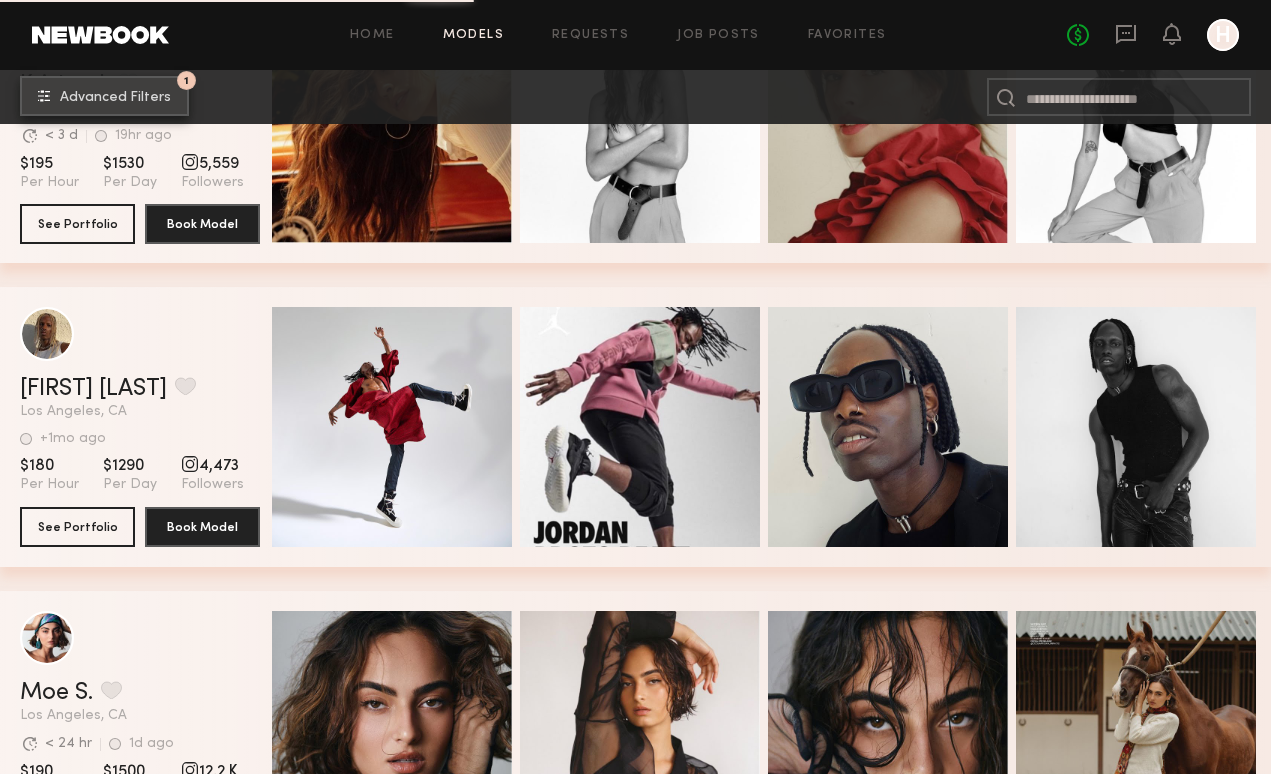 click on "Advanced Filters" 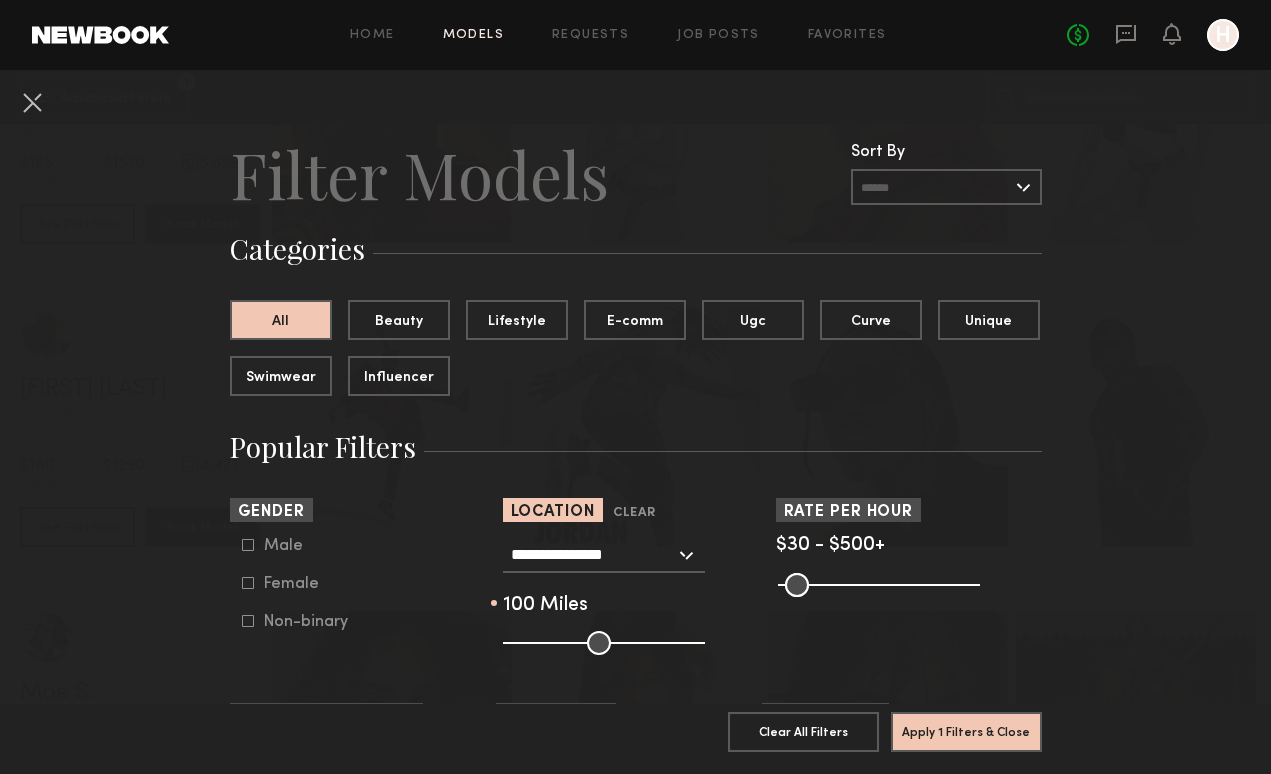 click 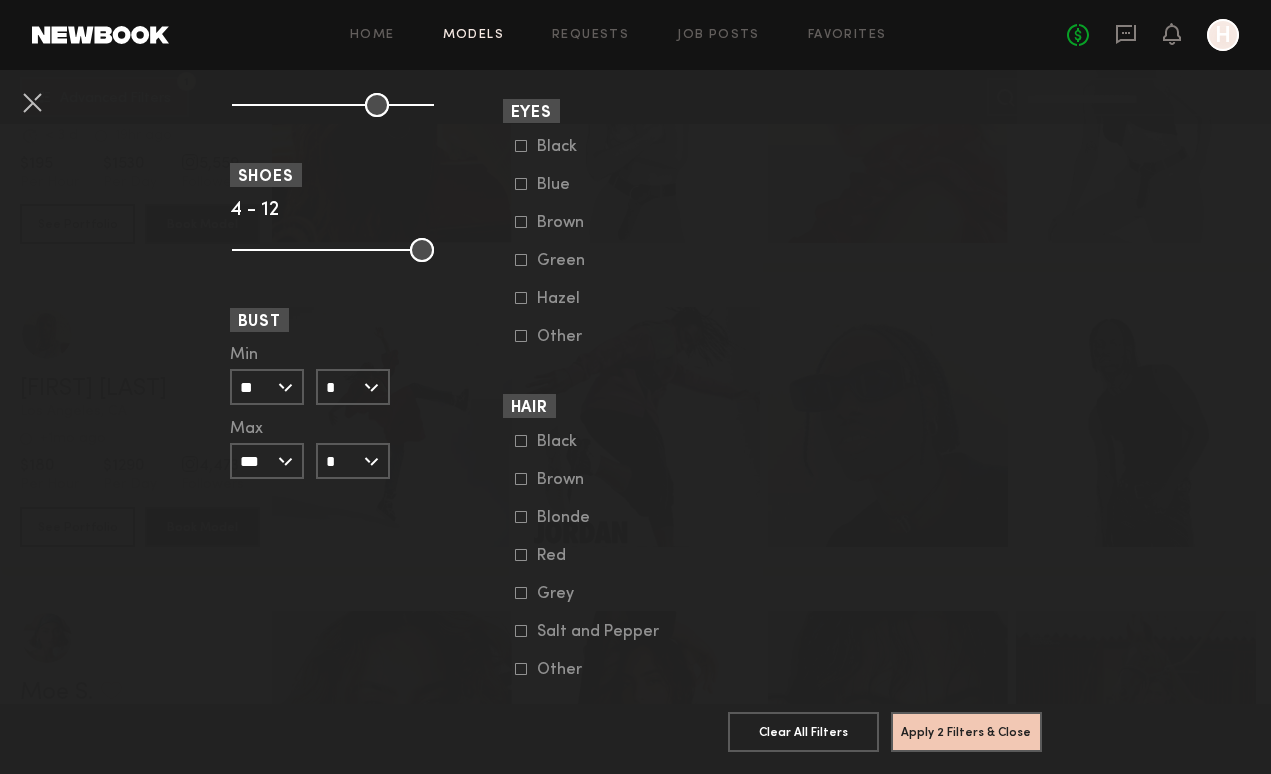 scroll, scrollTop: 1438, scrollLeft: 0, axis: vertical 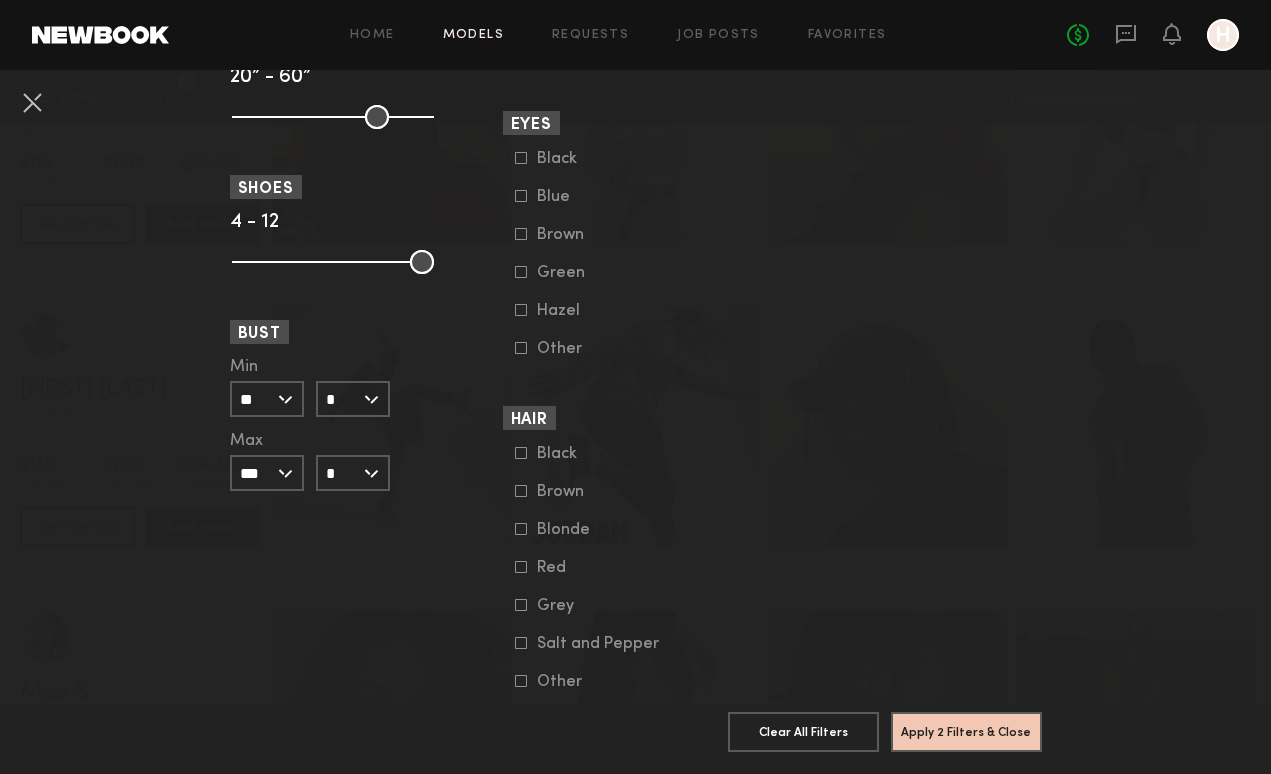 click on "*" 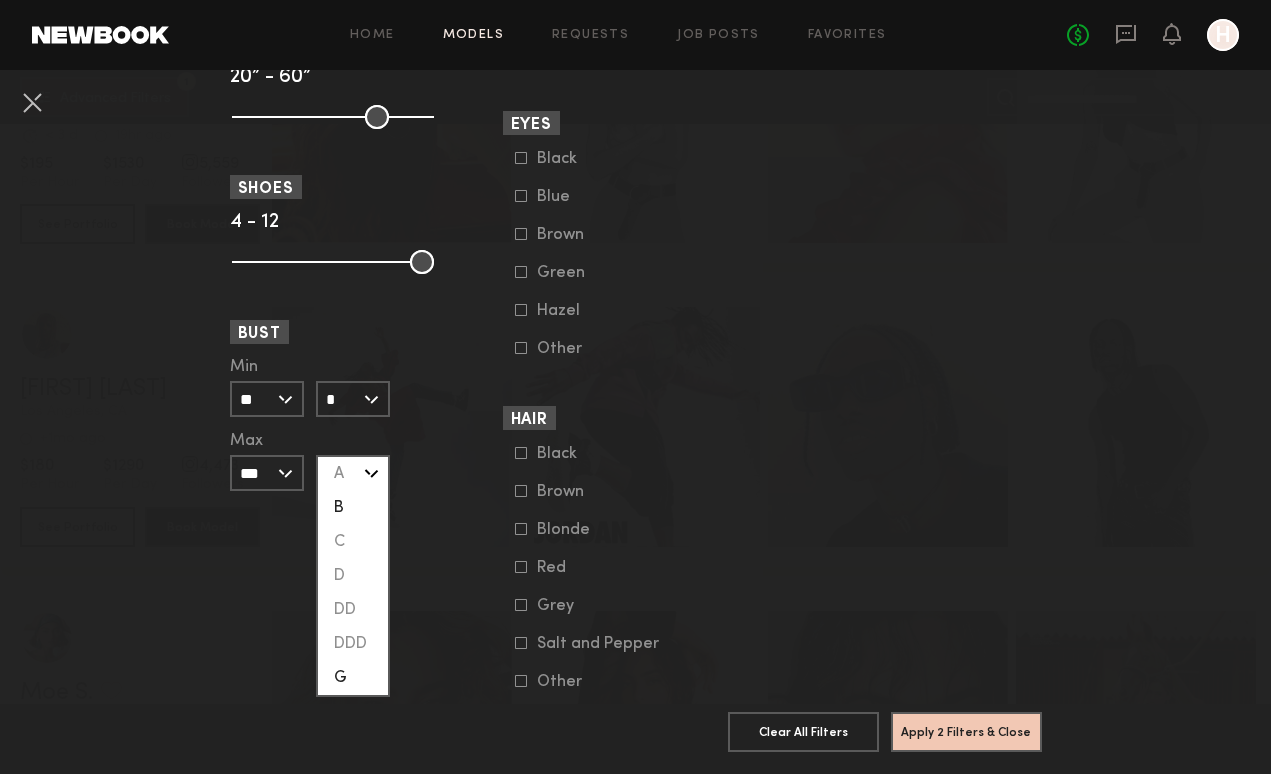 click on "B" 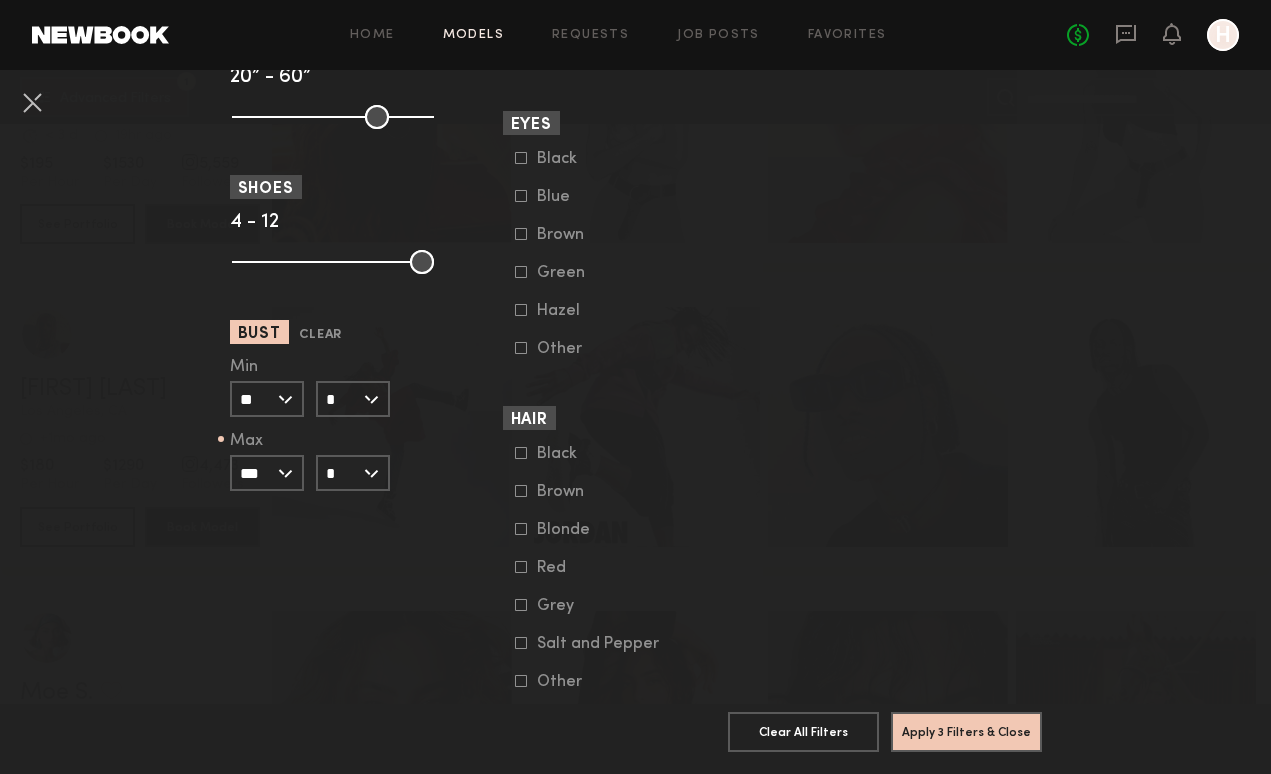click on "***" 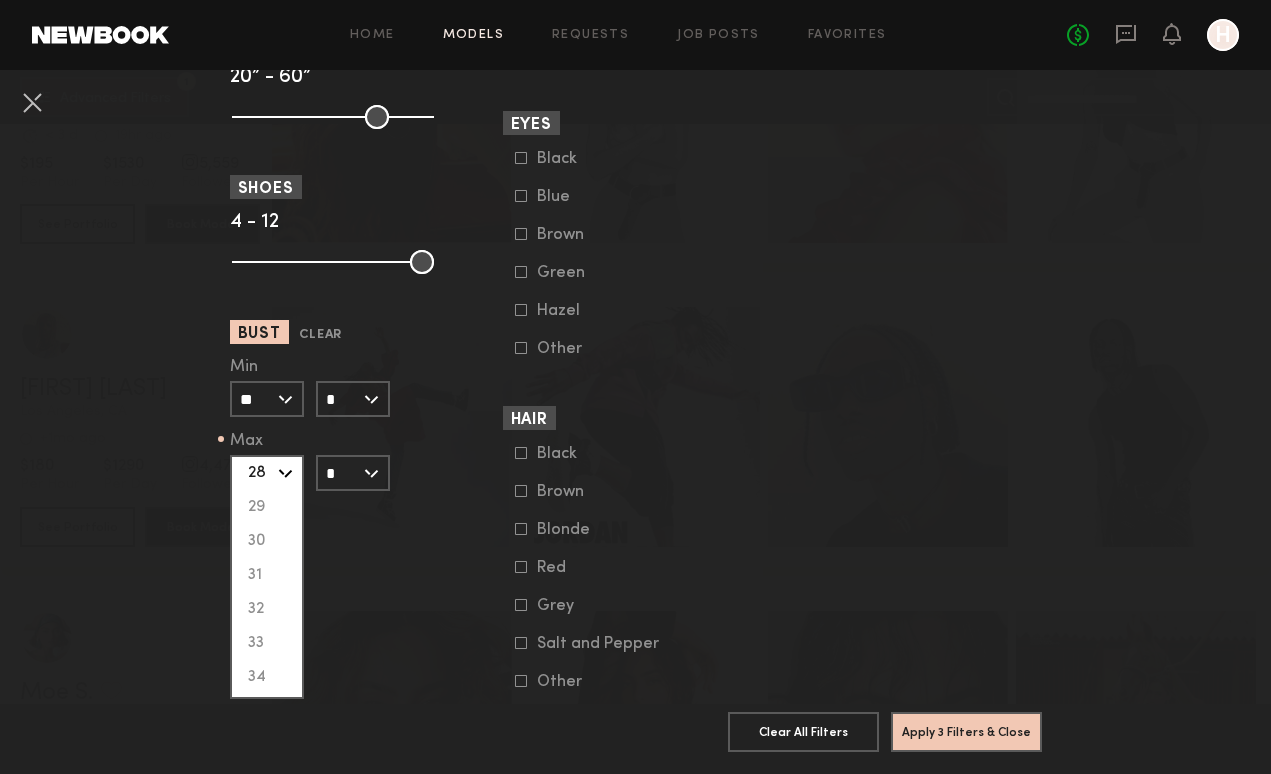 scroll, scrollTop: 147, scrollLeft: 0, axis: vertical 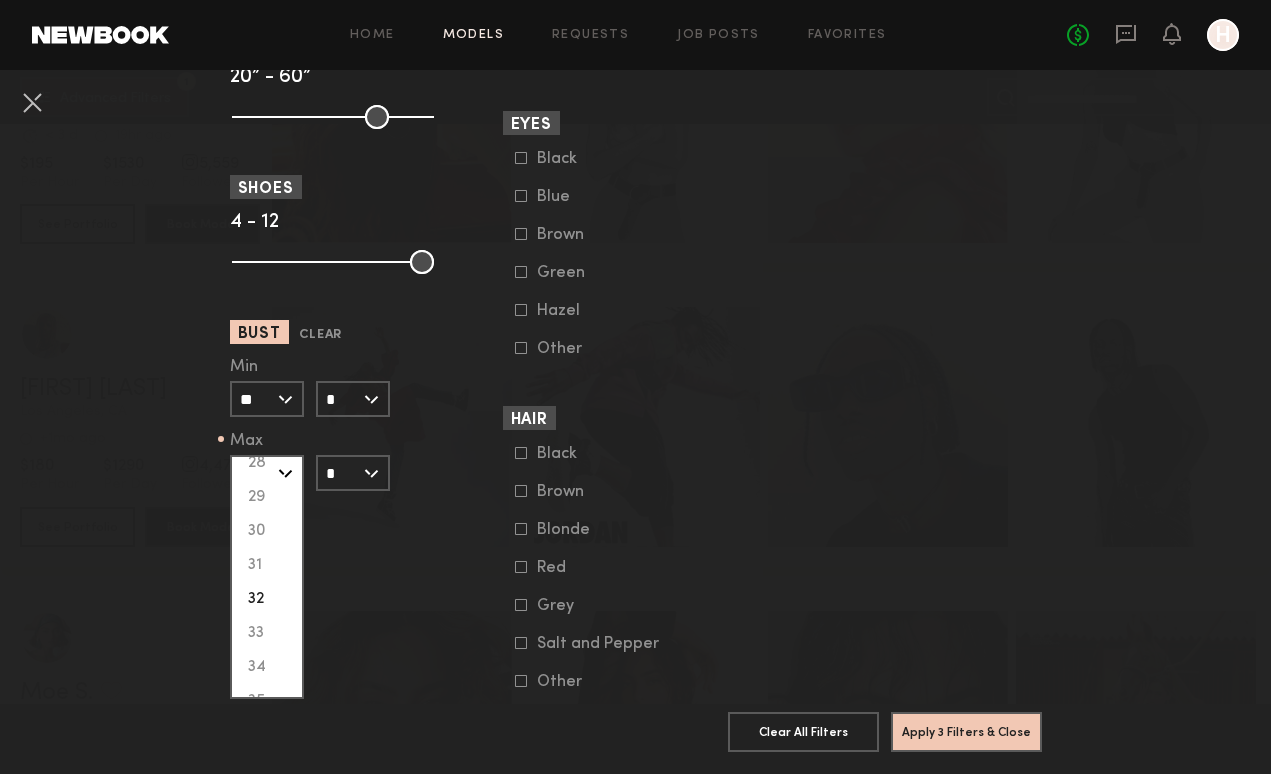 click on "32" 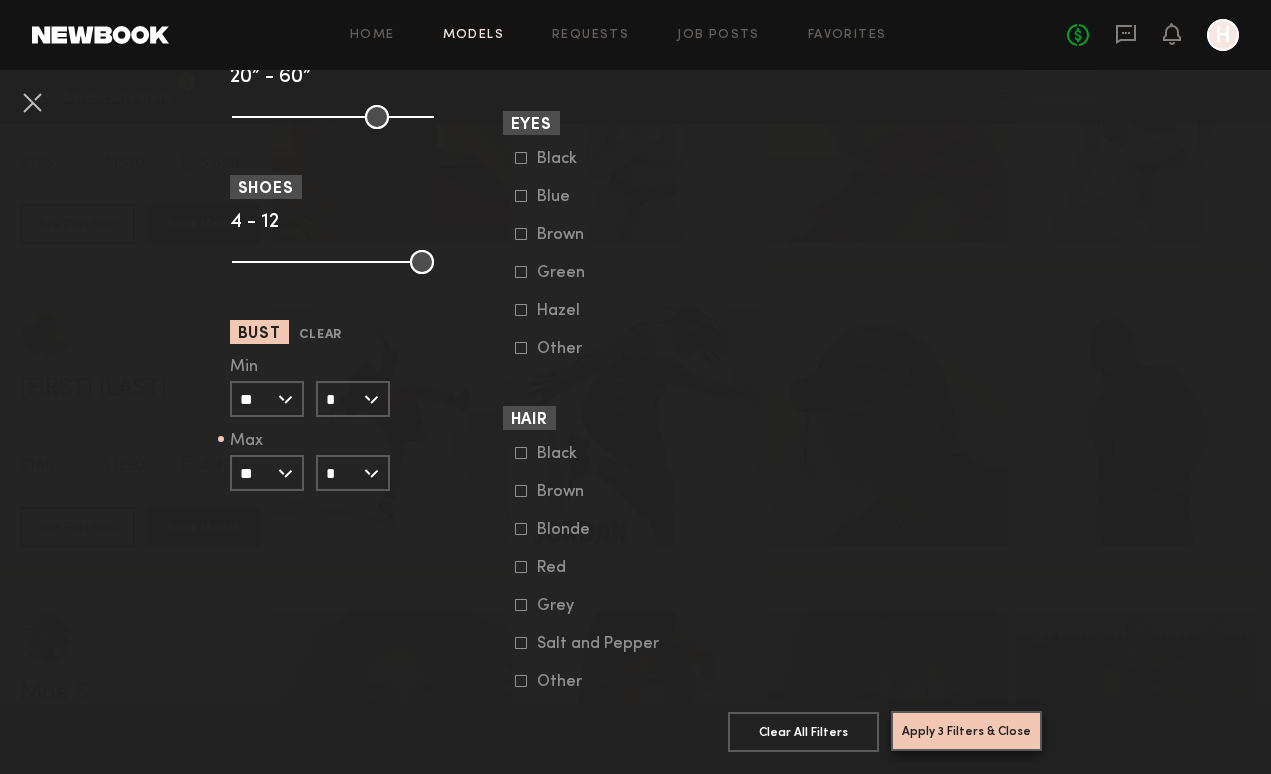 click on "Apply 3 Filters & Close" 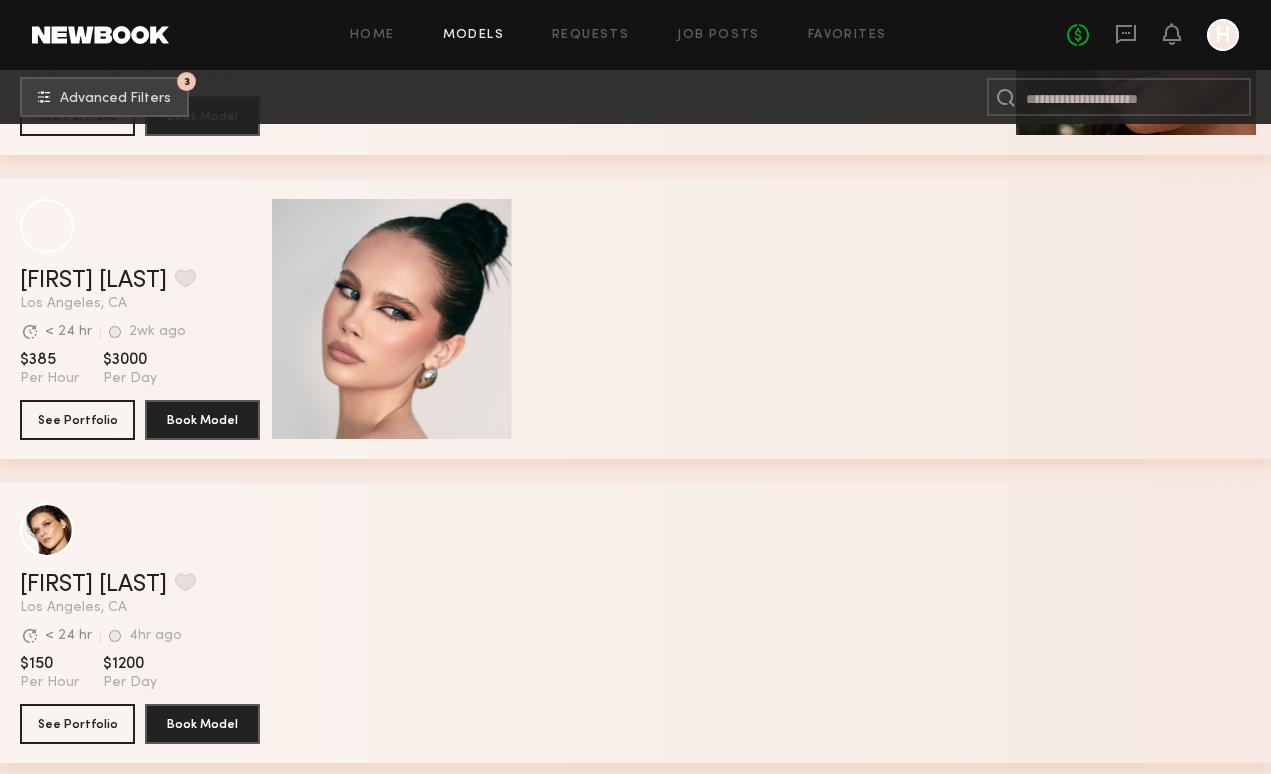scroll, scrollTop: 2096, scrollLeft: 0, axis: vertical 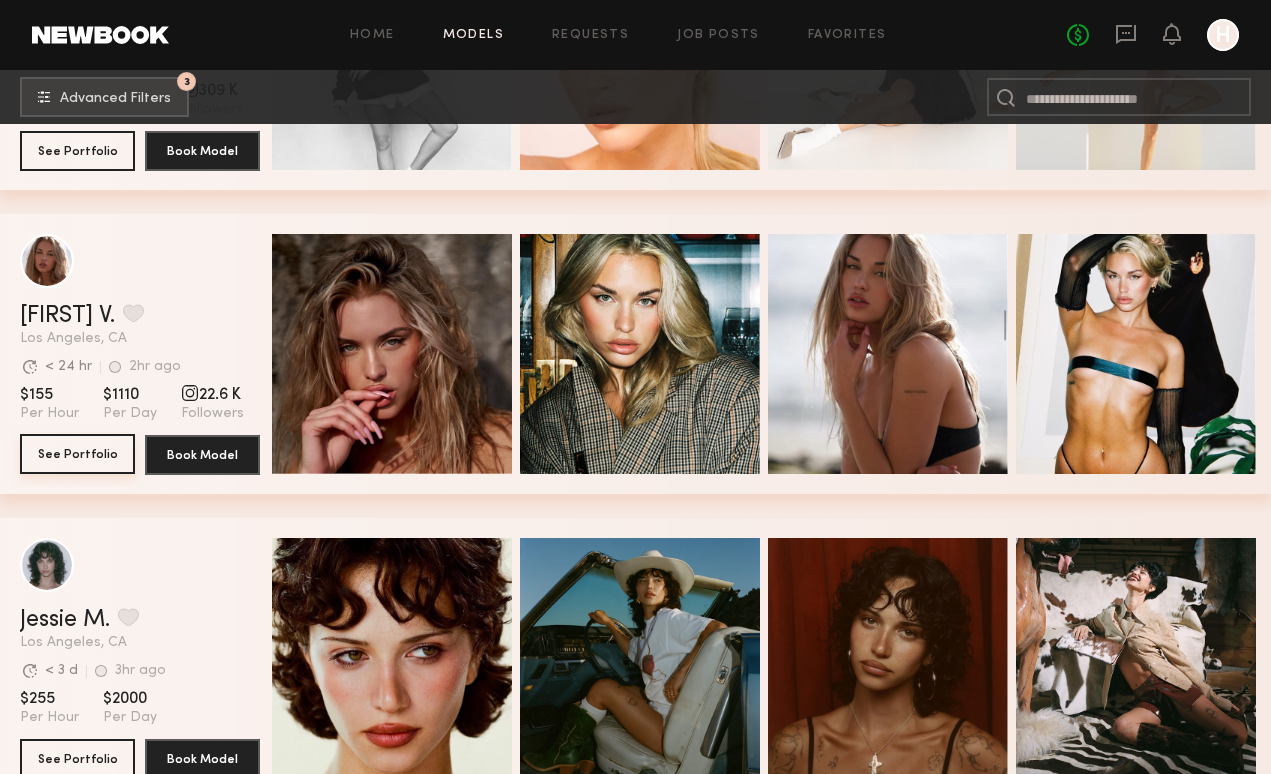 click on "See Portfolio" 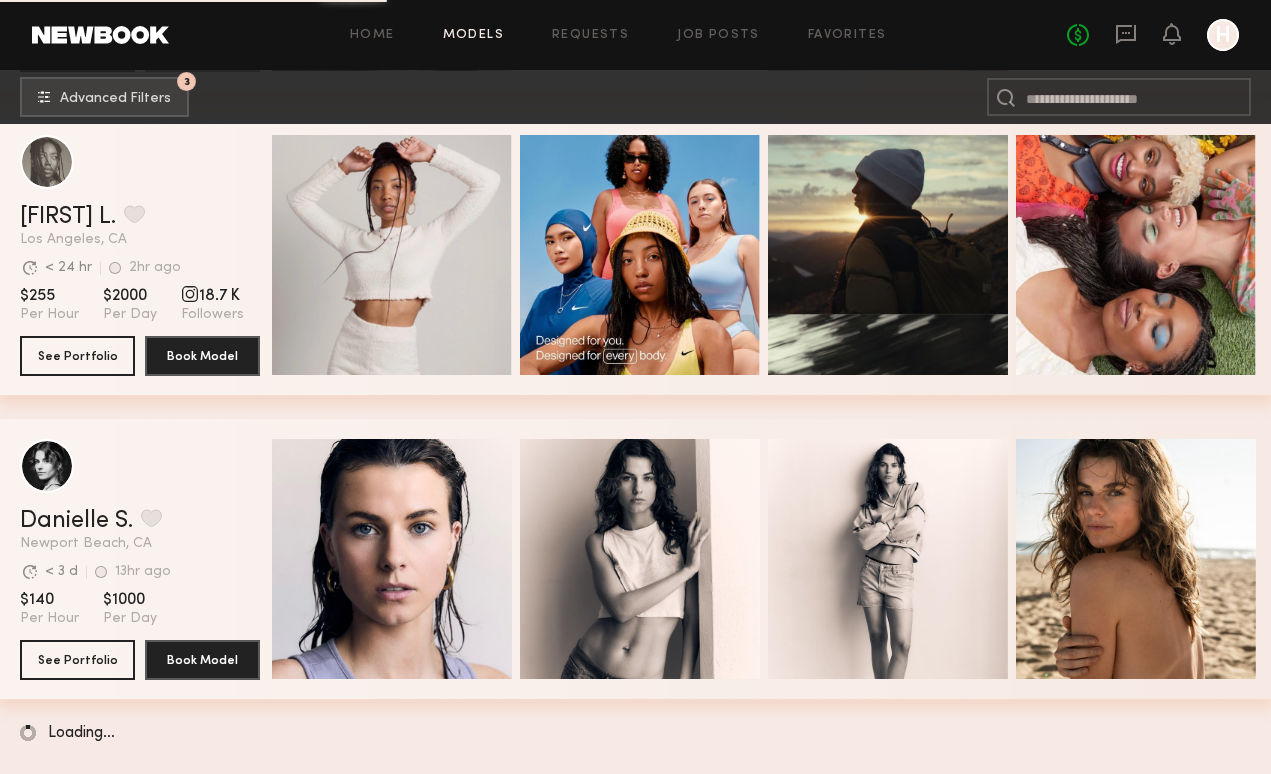 scroll, scrollTop: 17984, scrollLeft: 0, axis: vertical 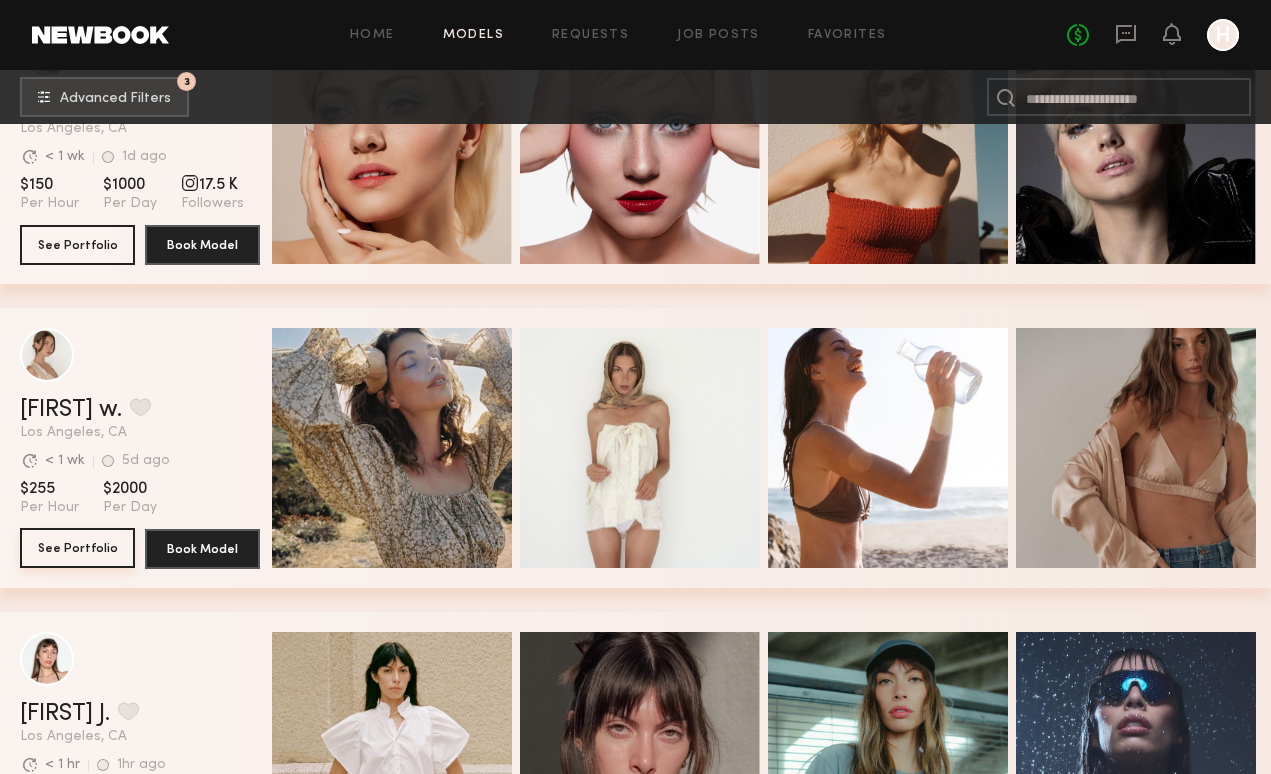click on "See Portfolio" 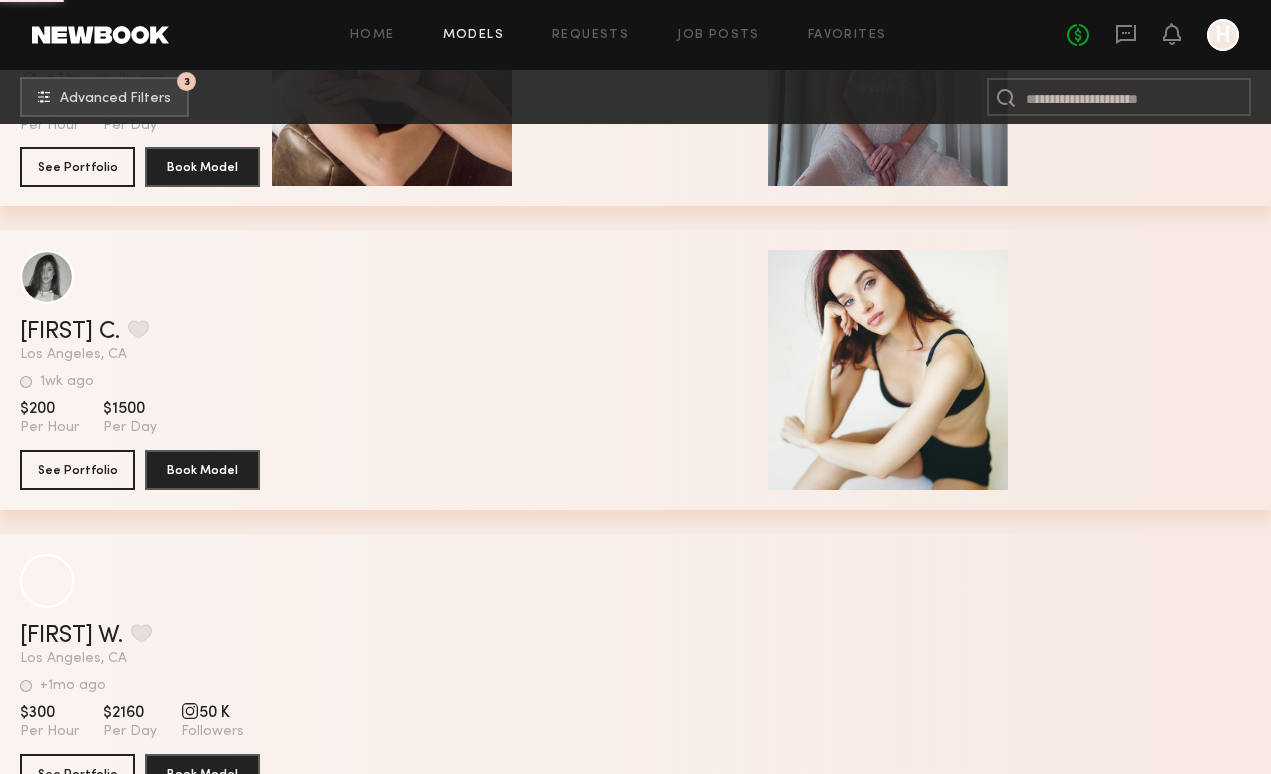 scroll, scrollTop: 27926, scrollLeft: 0, axis: vertical 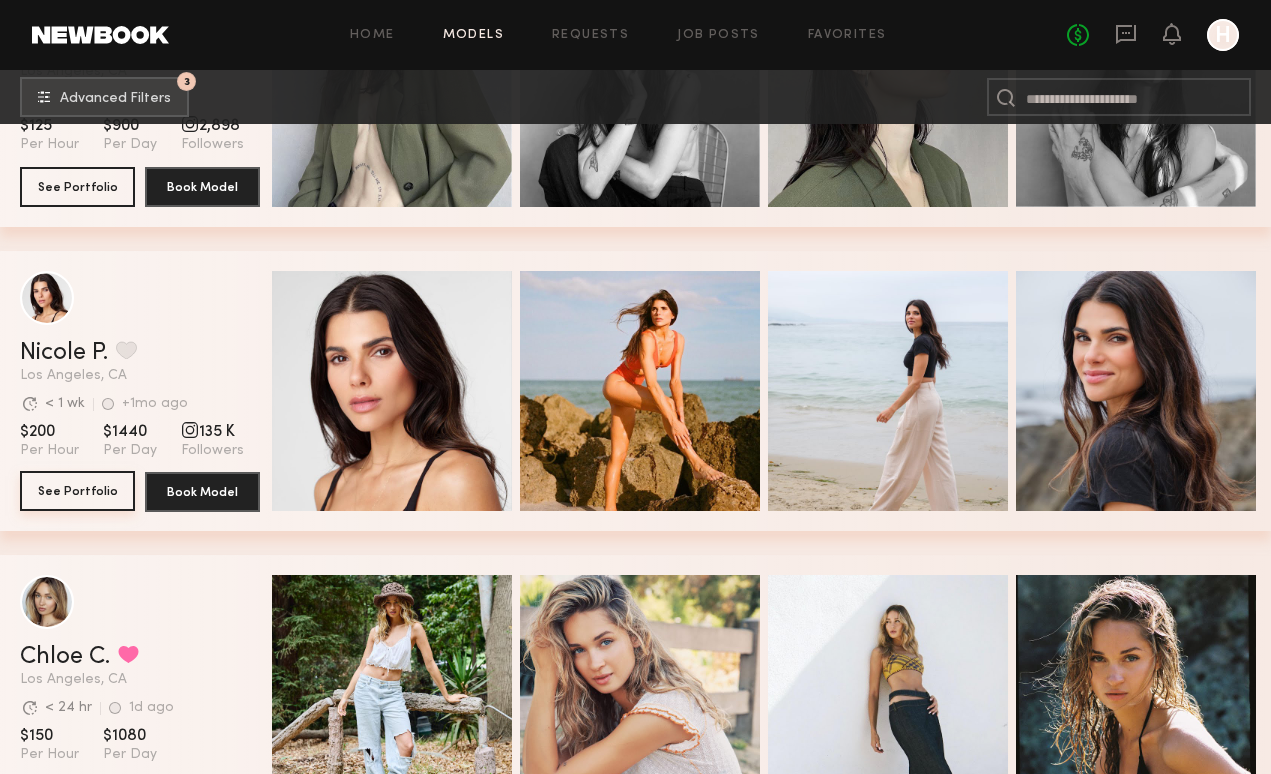 click on "See Portfolio" 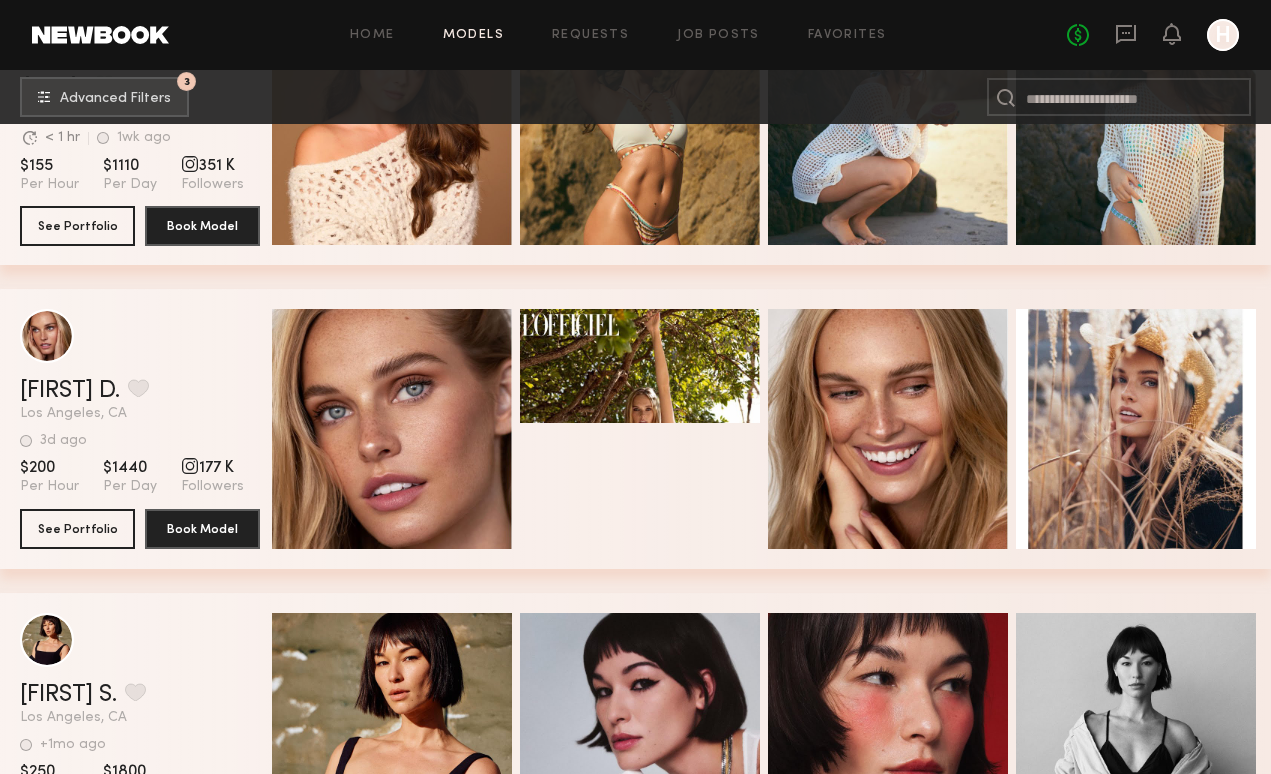 scroll, scrollTop: 44564, scrollLeft: 0, axis: vertical 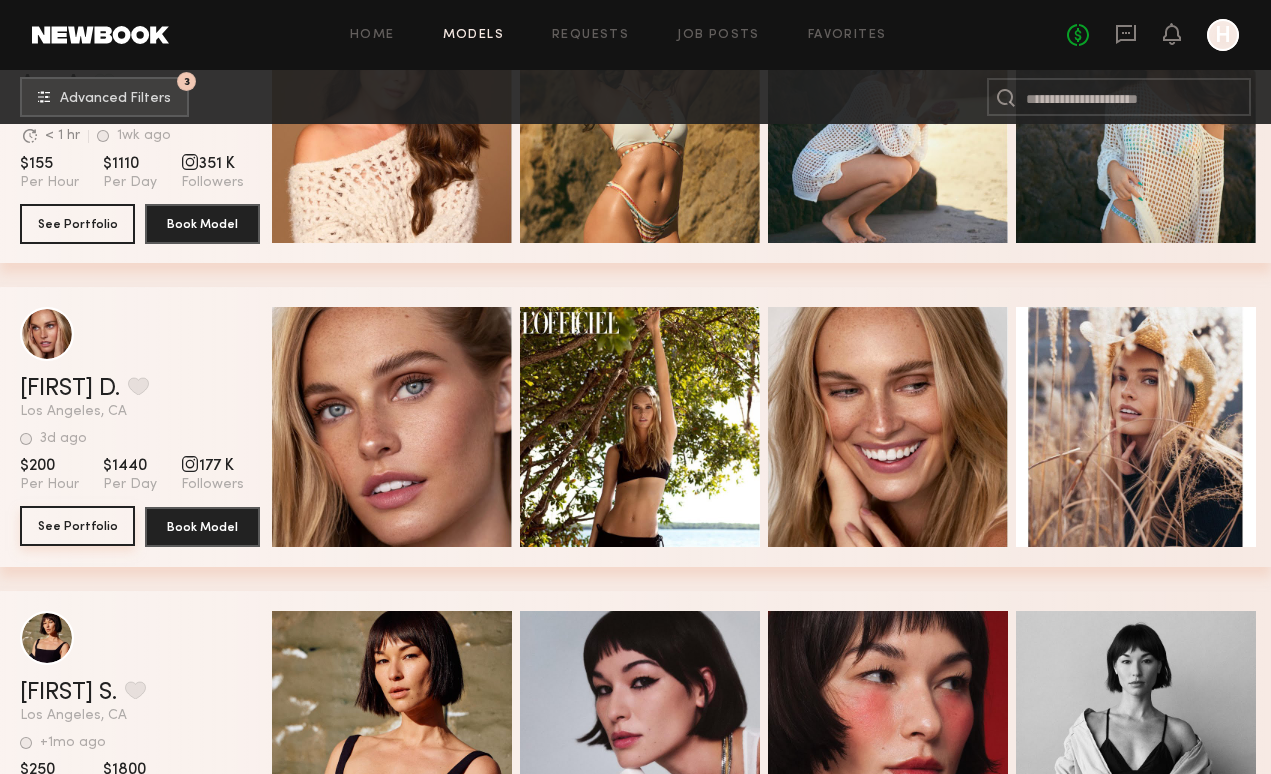 click on "See Portfolio" 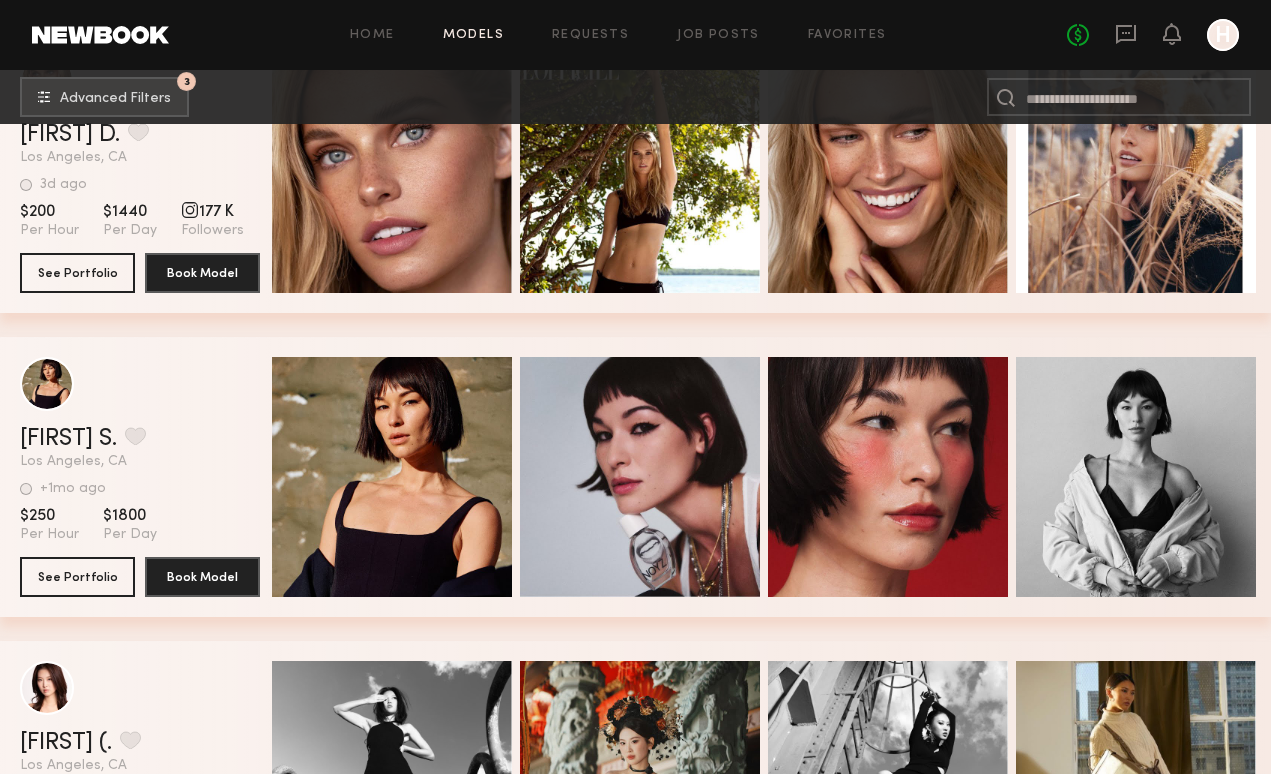 scroll, scrollTop: 44809, scrollLeft: 0, axis: vertical 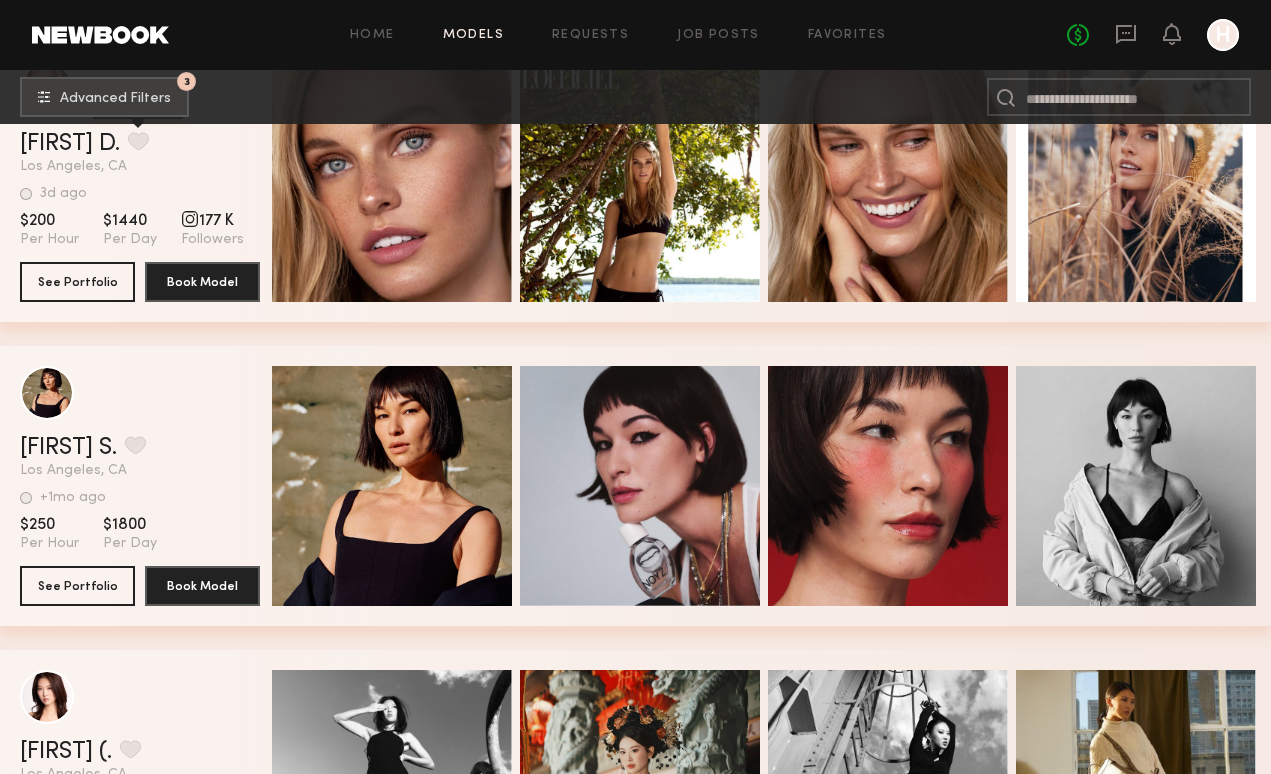 click 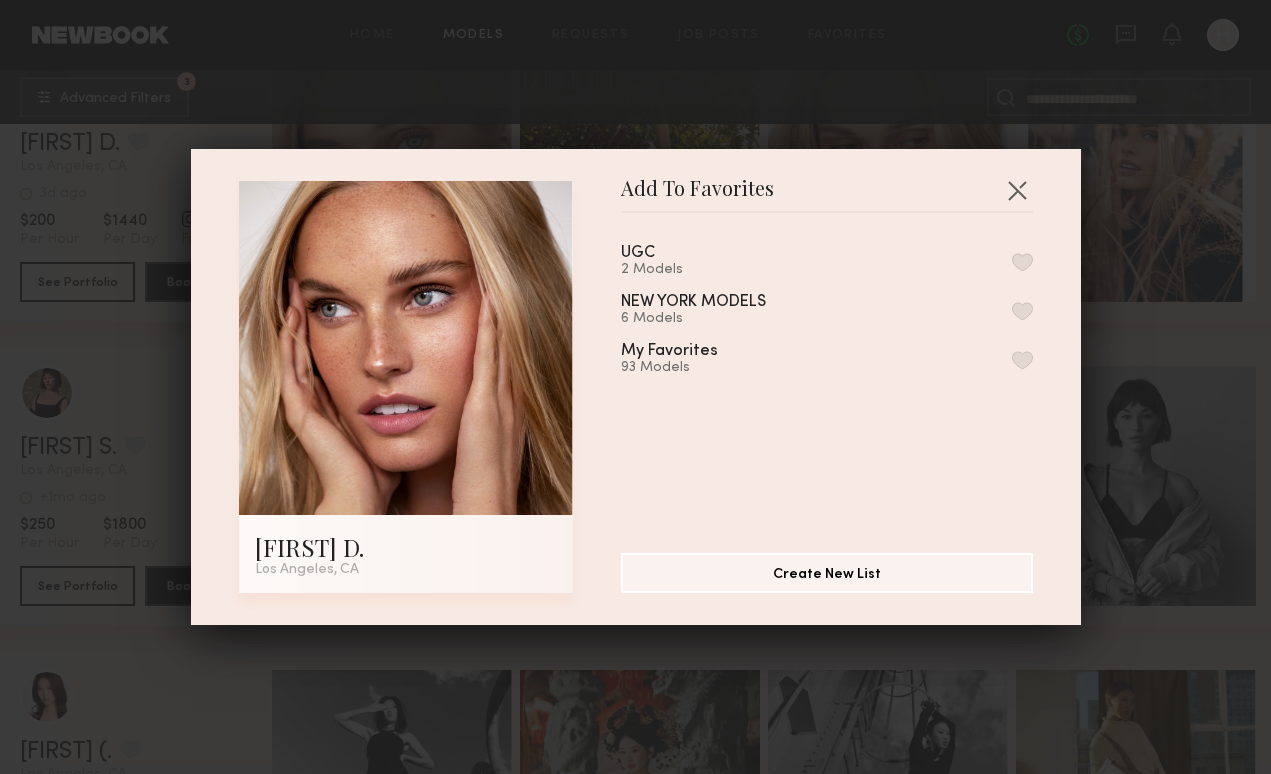 click at bounding box center [1022, 360] 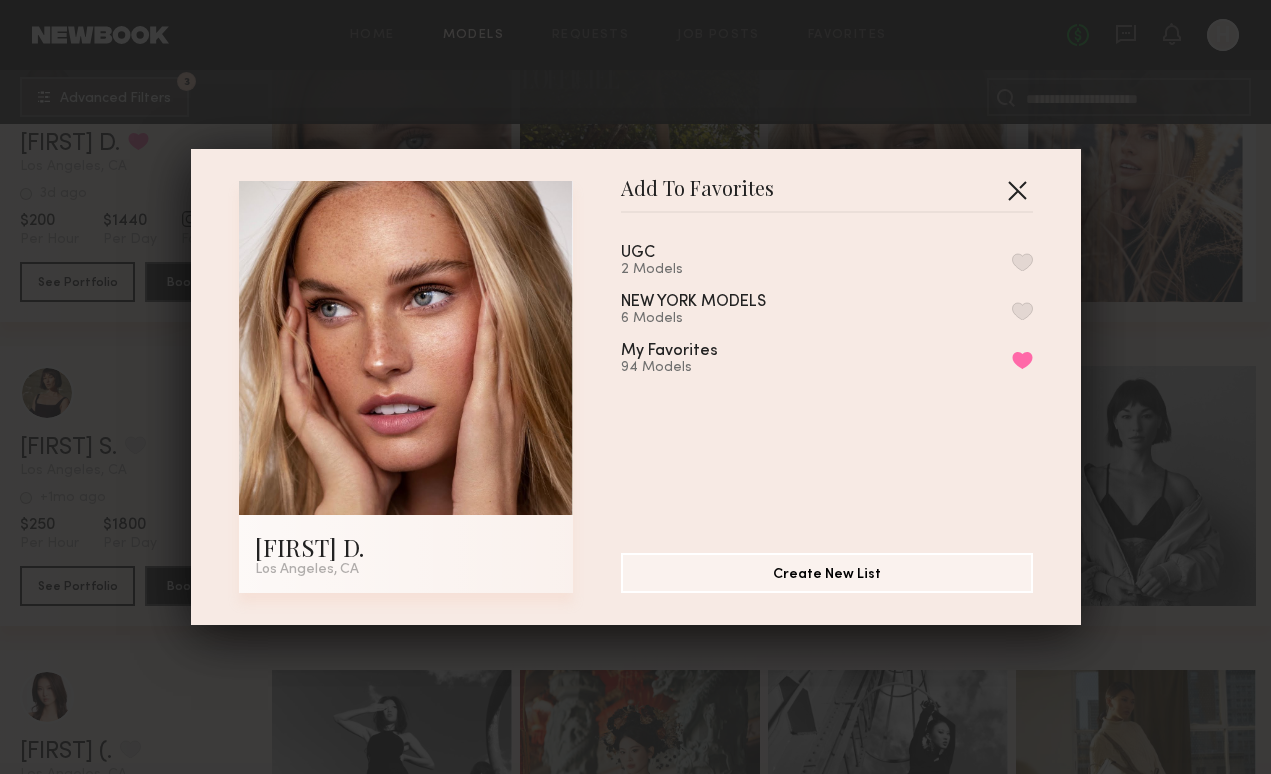 click at bounding box center [1017, 190] 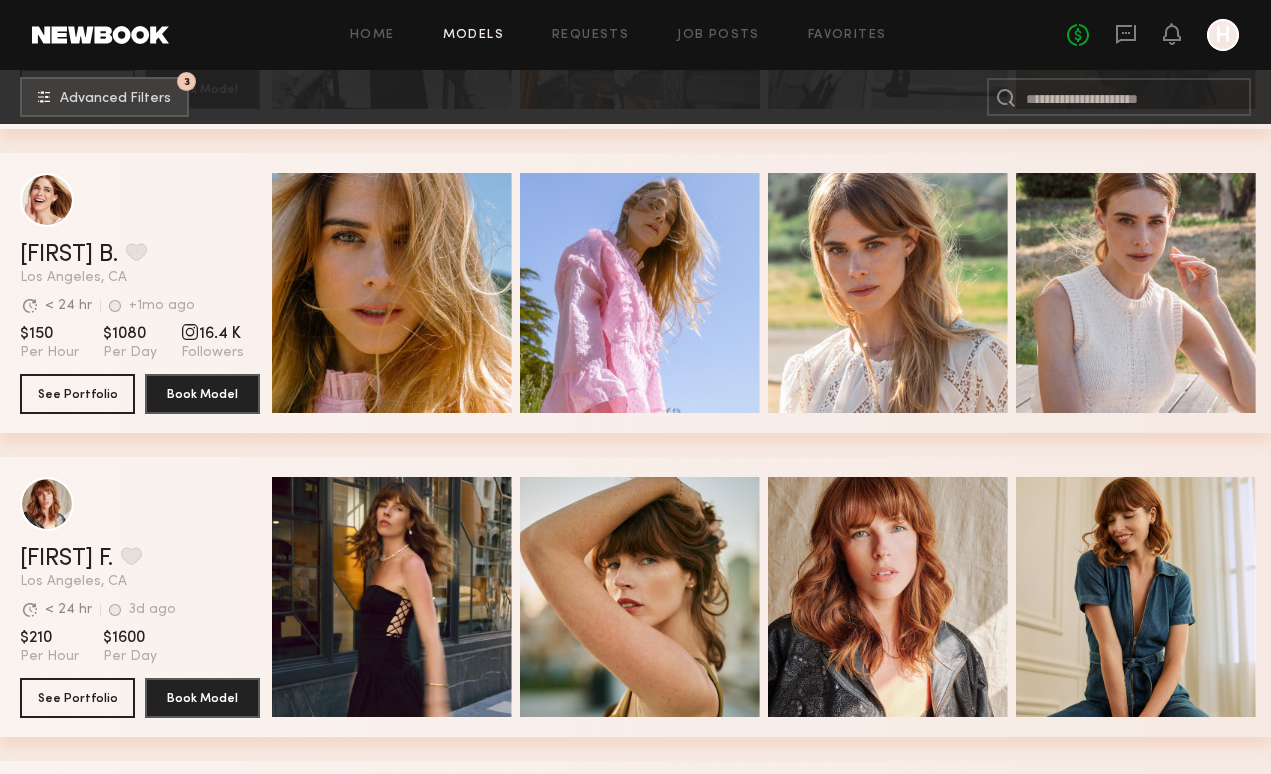 scroll, scrollTop: 45610, scrollLeft: 0, axis: vertical 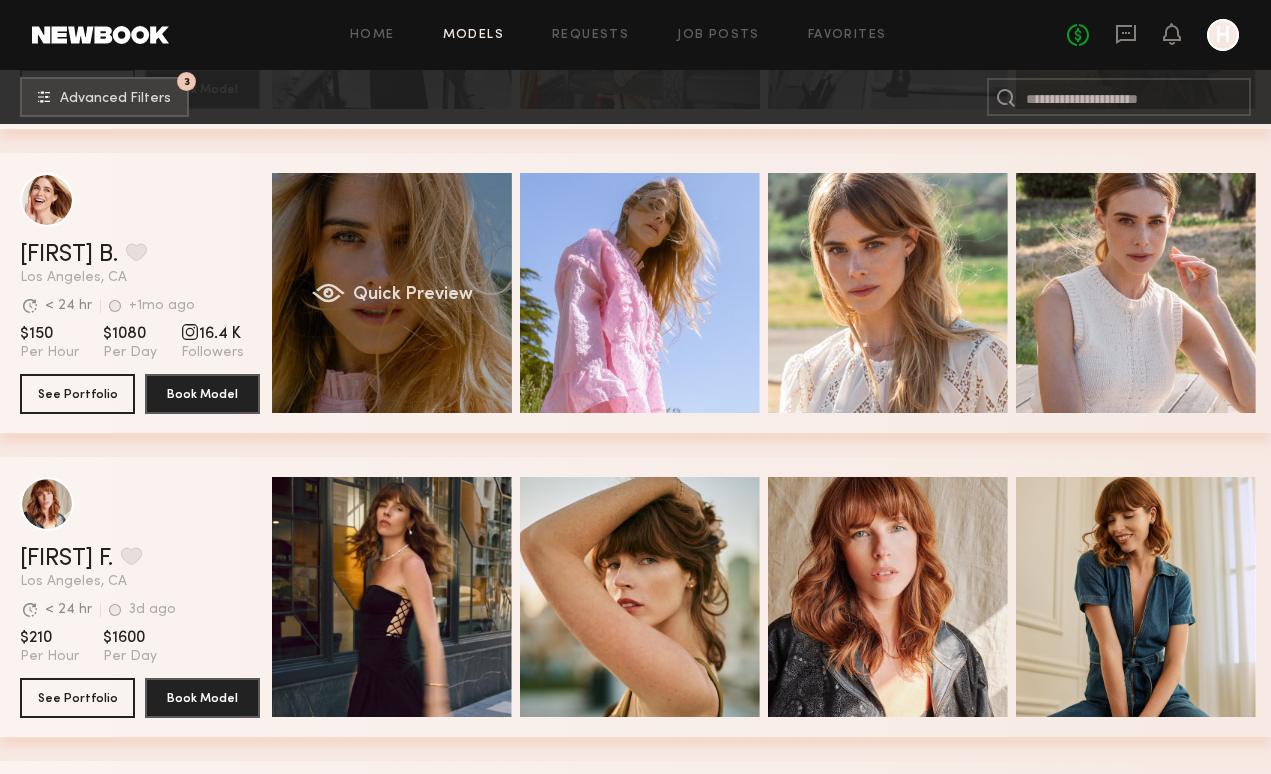 click on "Quick Preview" 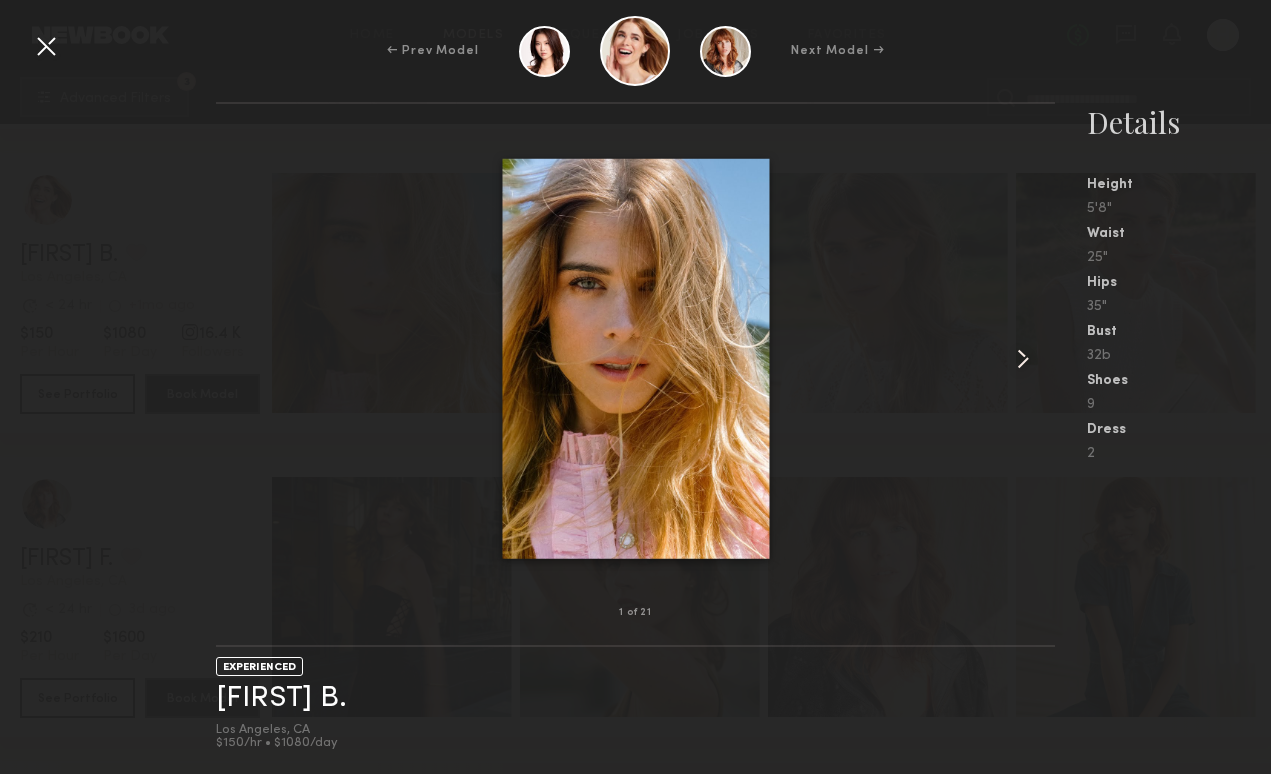 click at bounding box center [1023, 359] 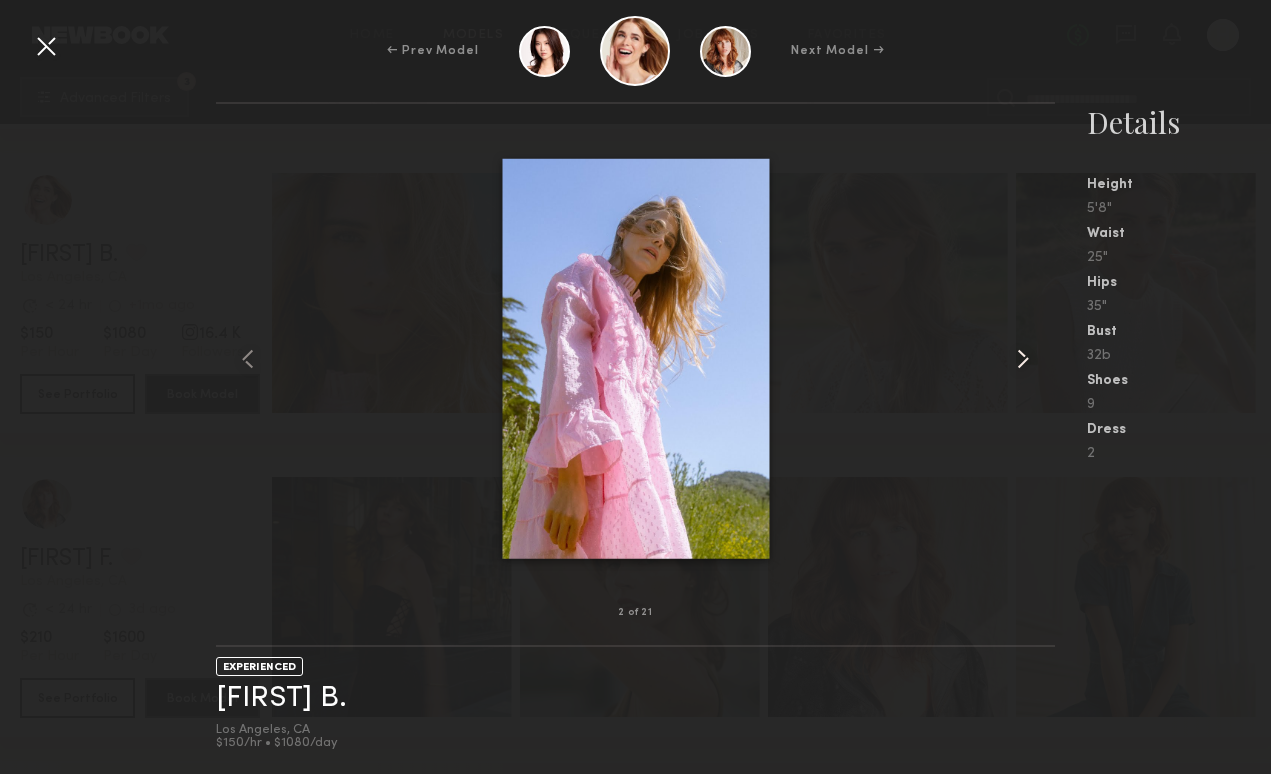 click at bounding box center (1023, 359) 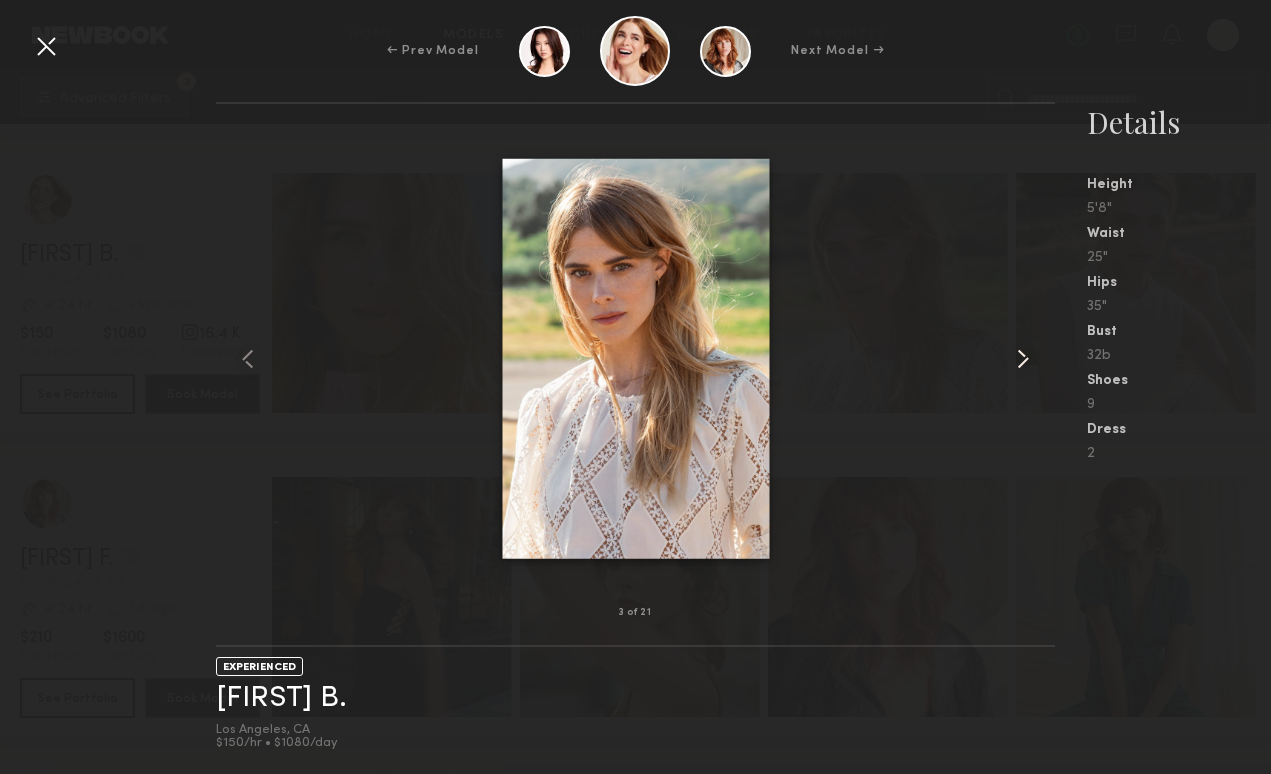 click at bounding box center [1023, 359] 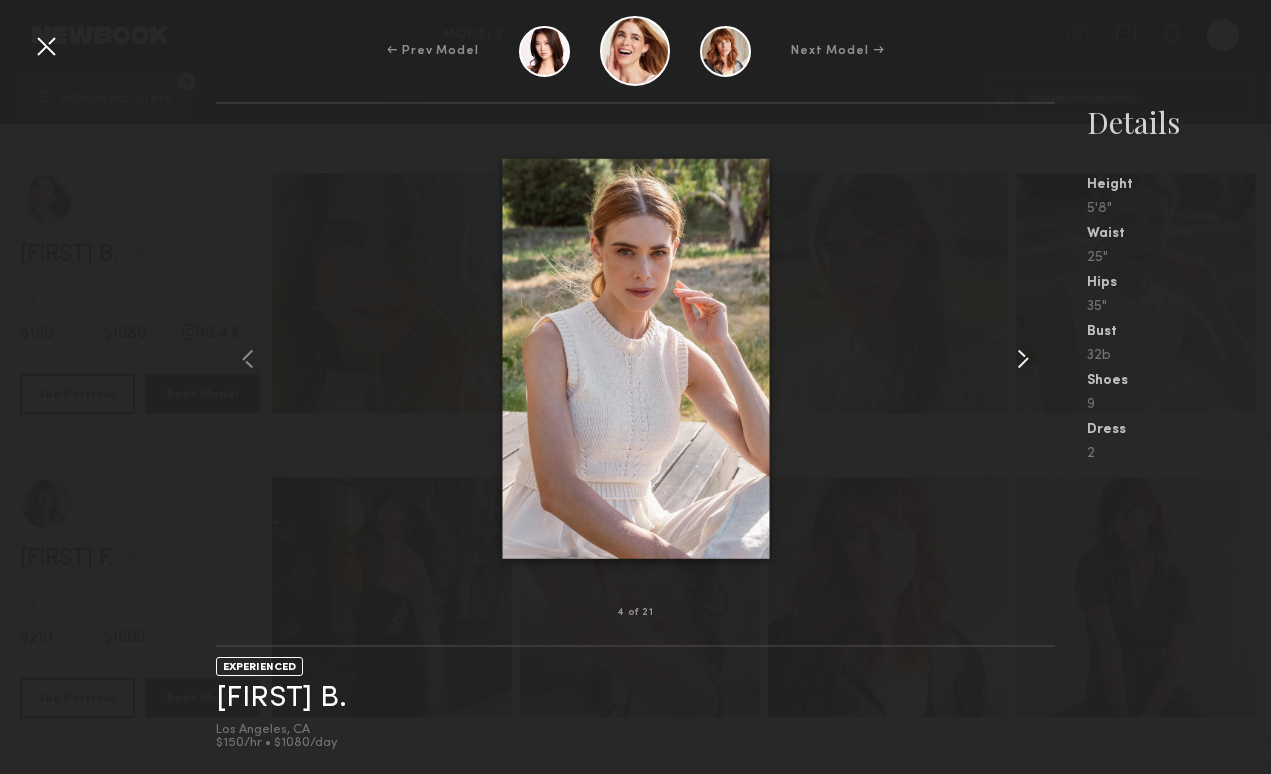 click at bounding box center (1023, 359) 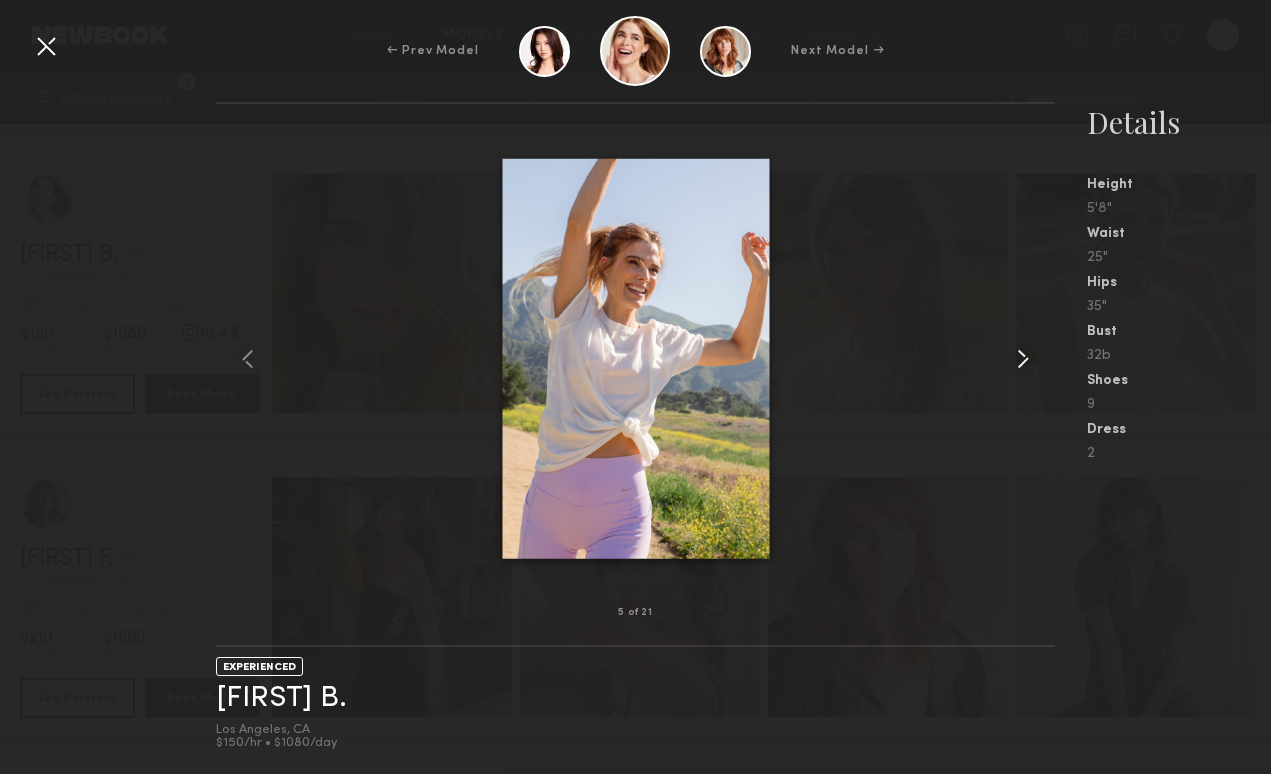 click at bounding box center [1023, 359] 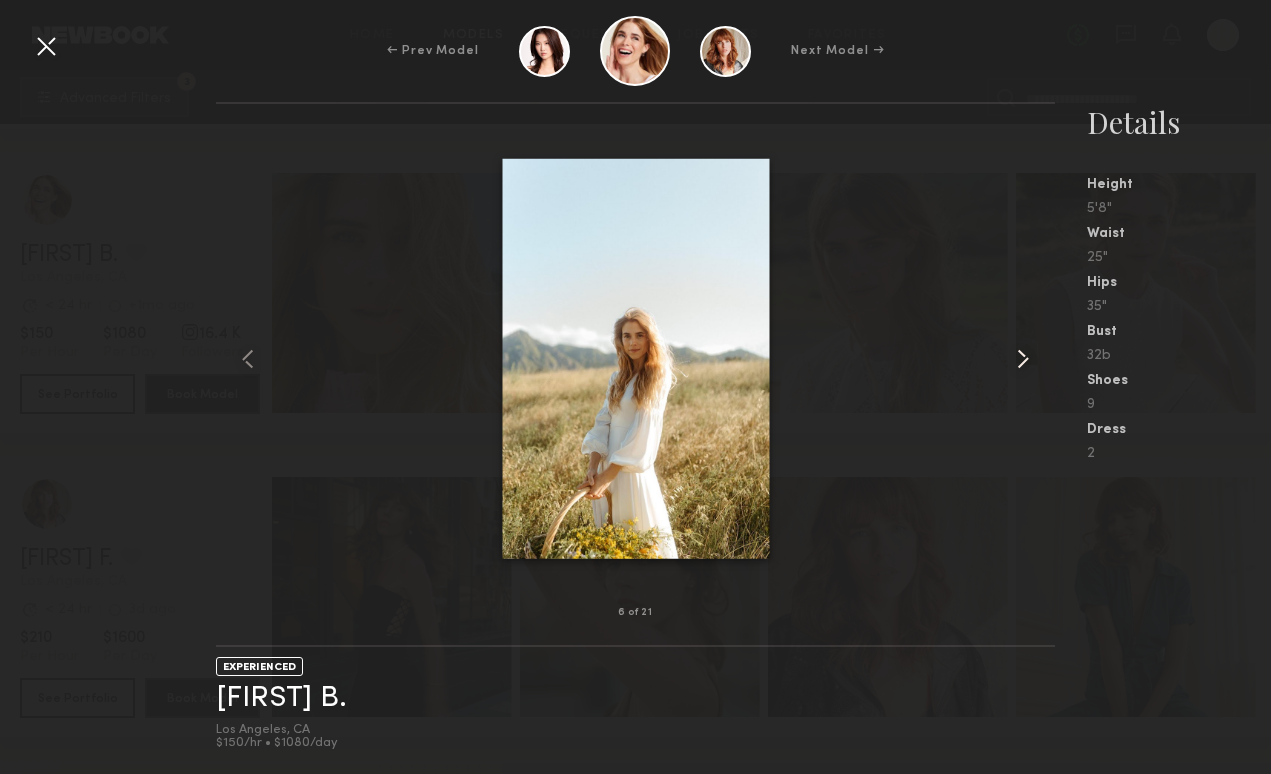 click at bounding box center [1023, 359] 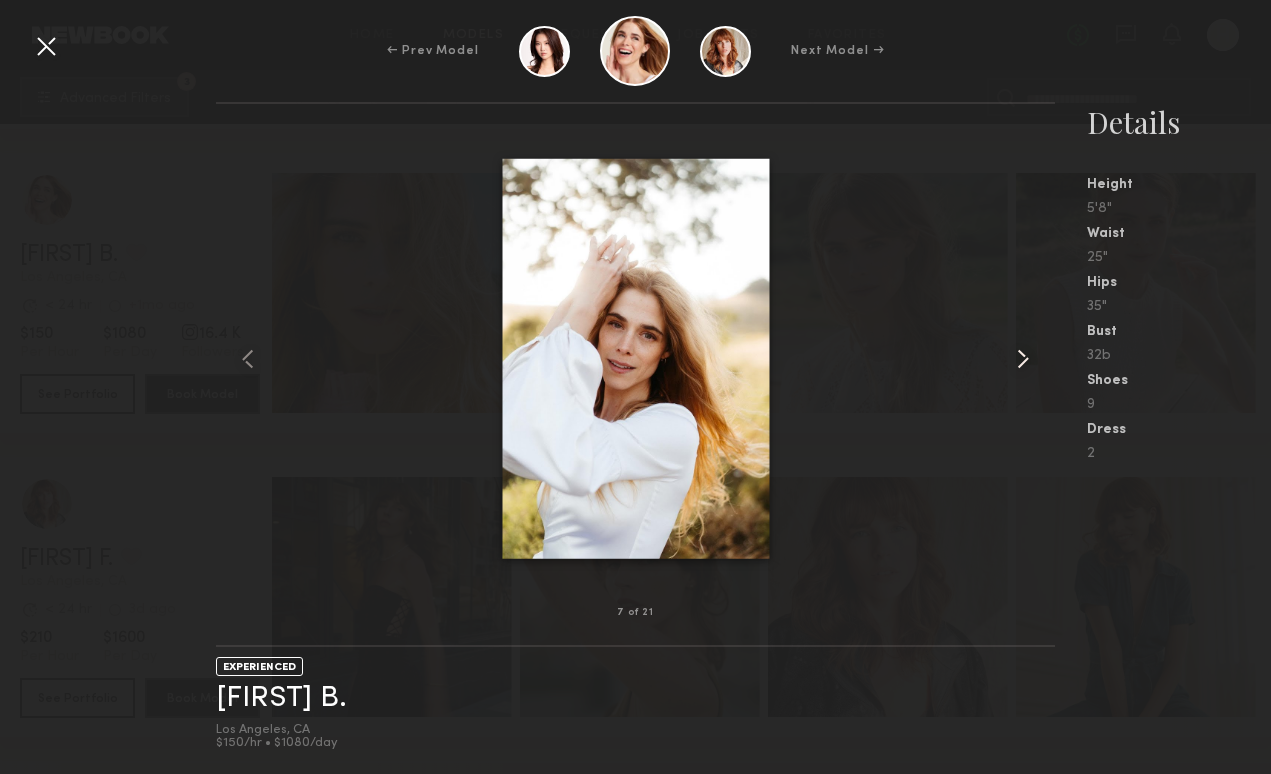 click at bounding box center [1023, 359] 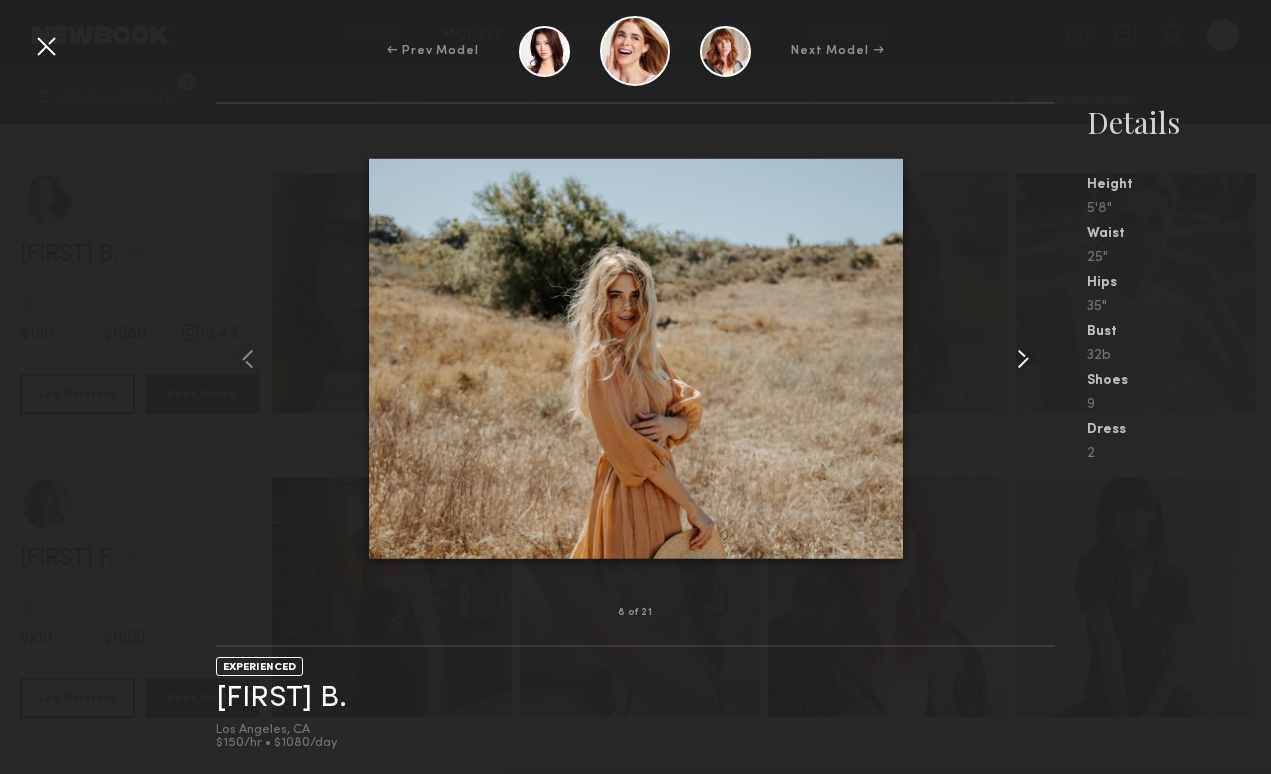 click at bounding box center [1023, 359] 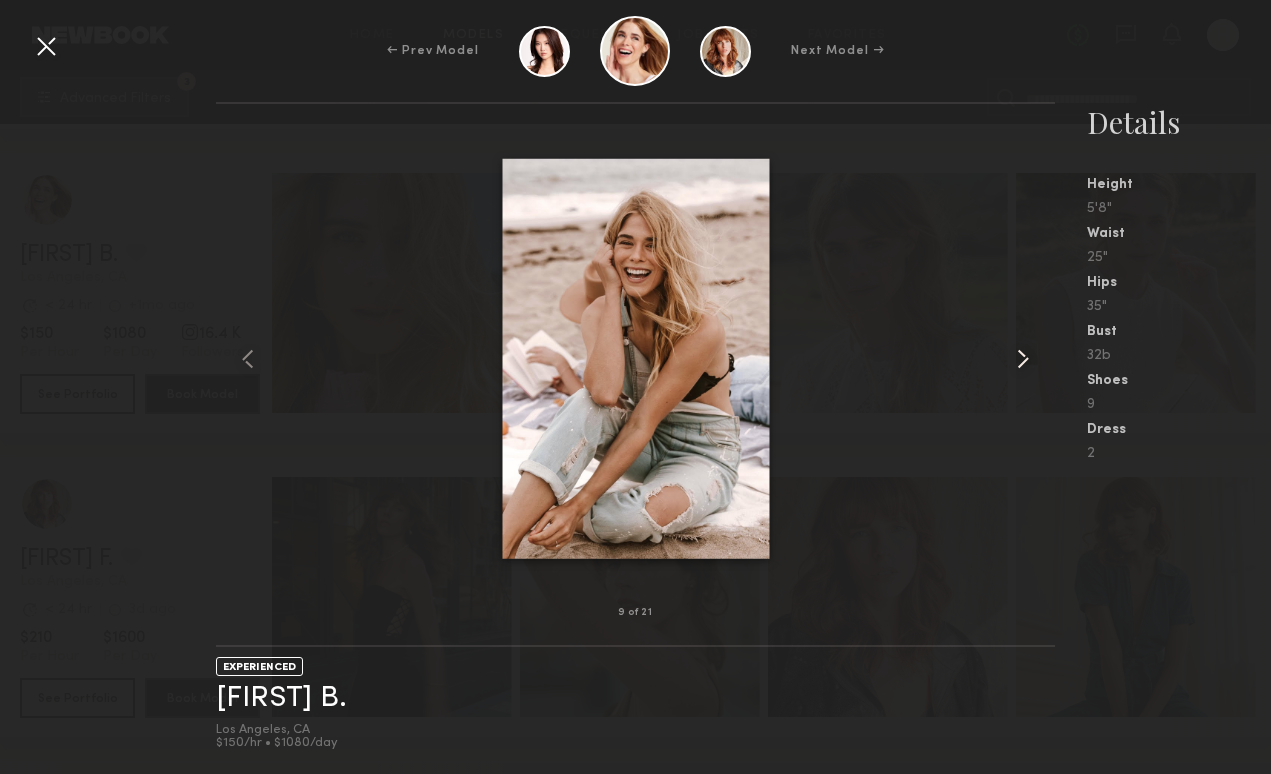 click at bounding box center [1023, 359] 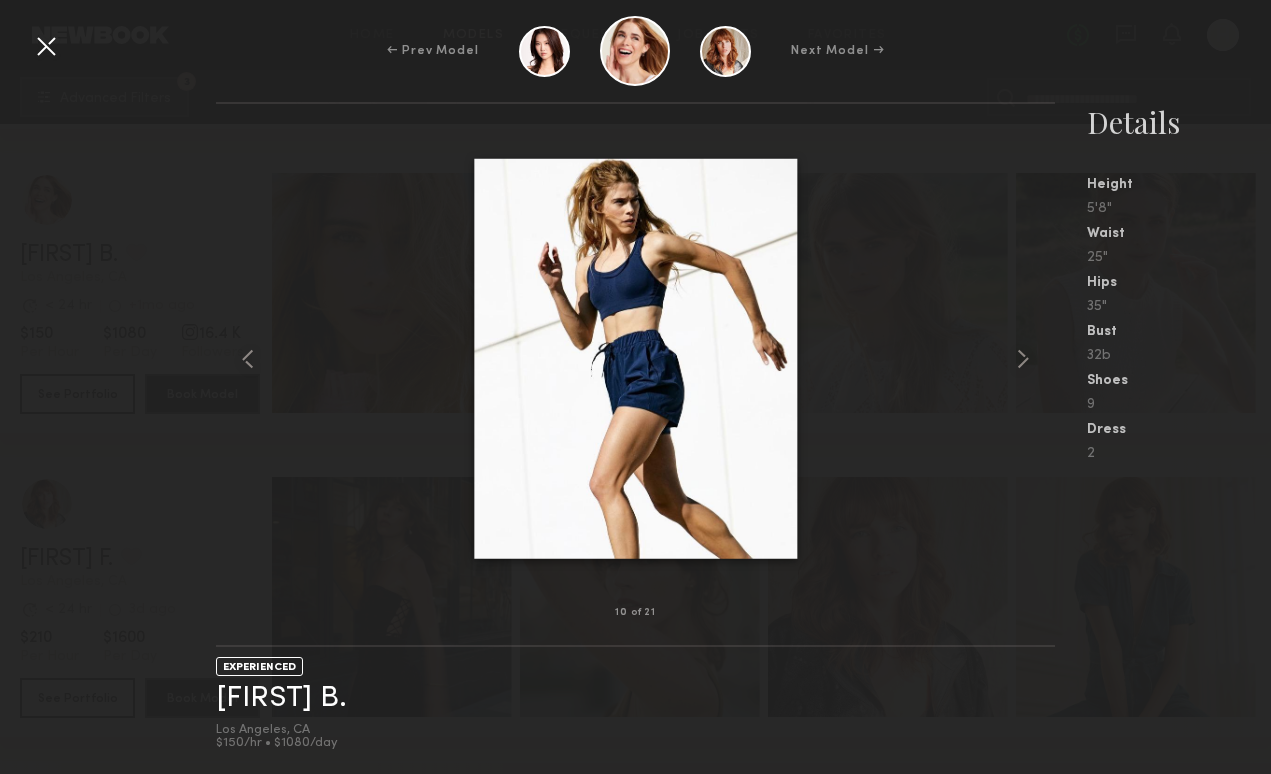 click at bounding box center (46, 46) 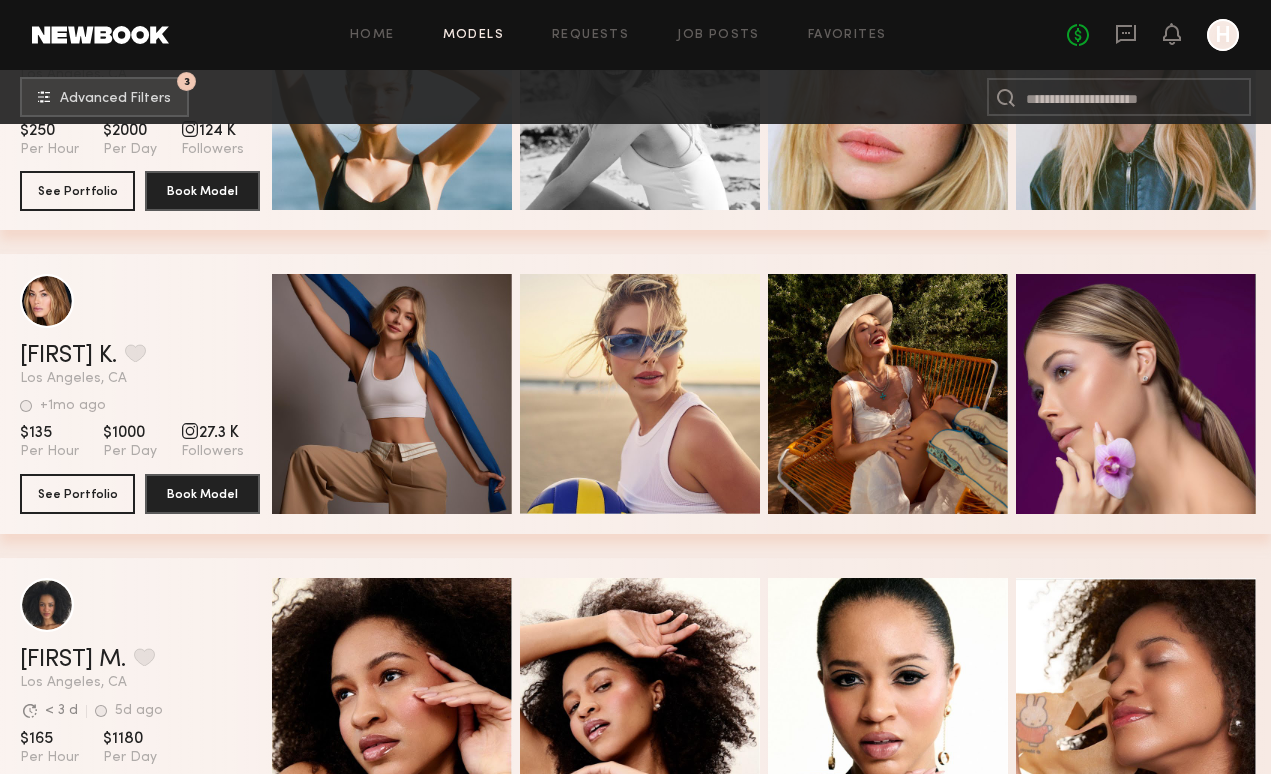 scroll, scrollTop: 49461, scrollLeft: 0, axis: vertical 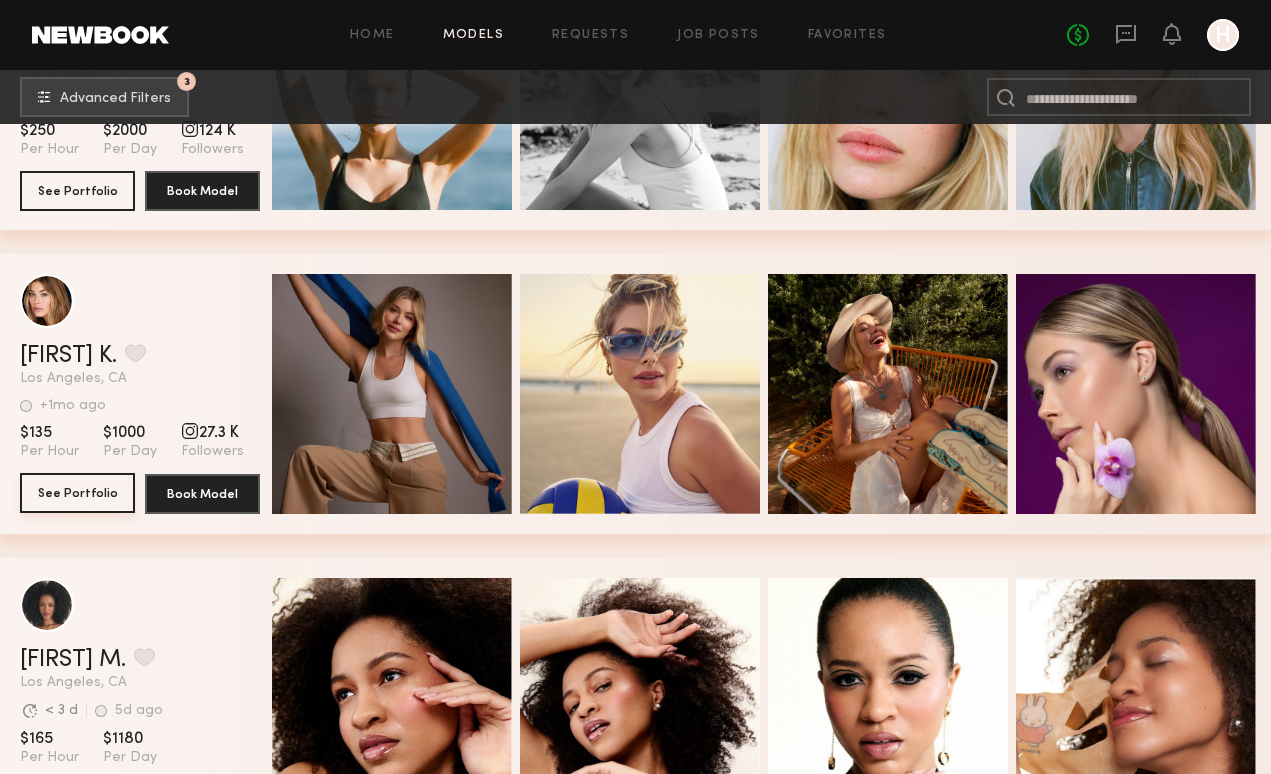 click on "See Portfolio" 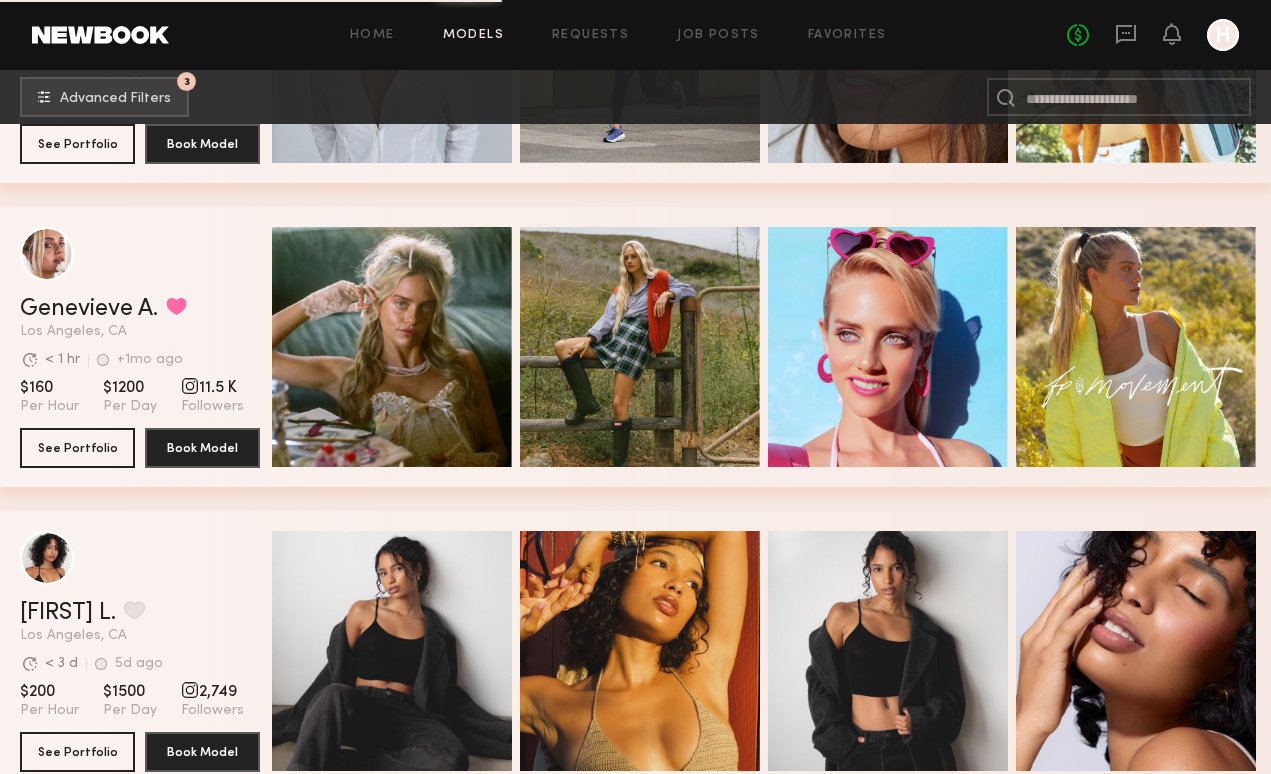scroll, scrollTop: 50427, scrollLeft: 0, axis: vertical 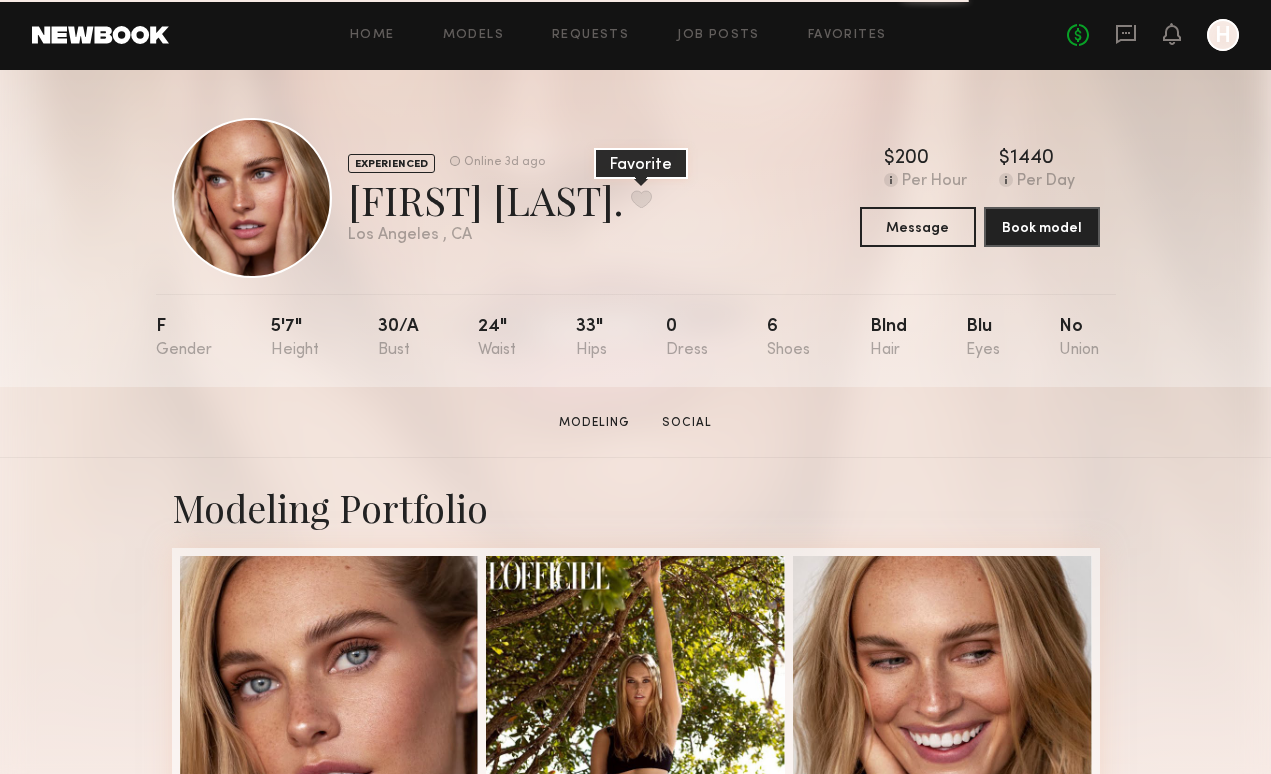 click 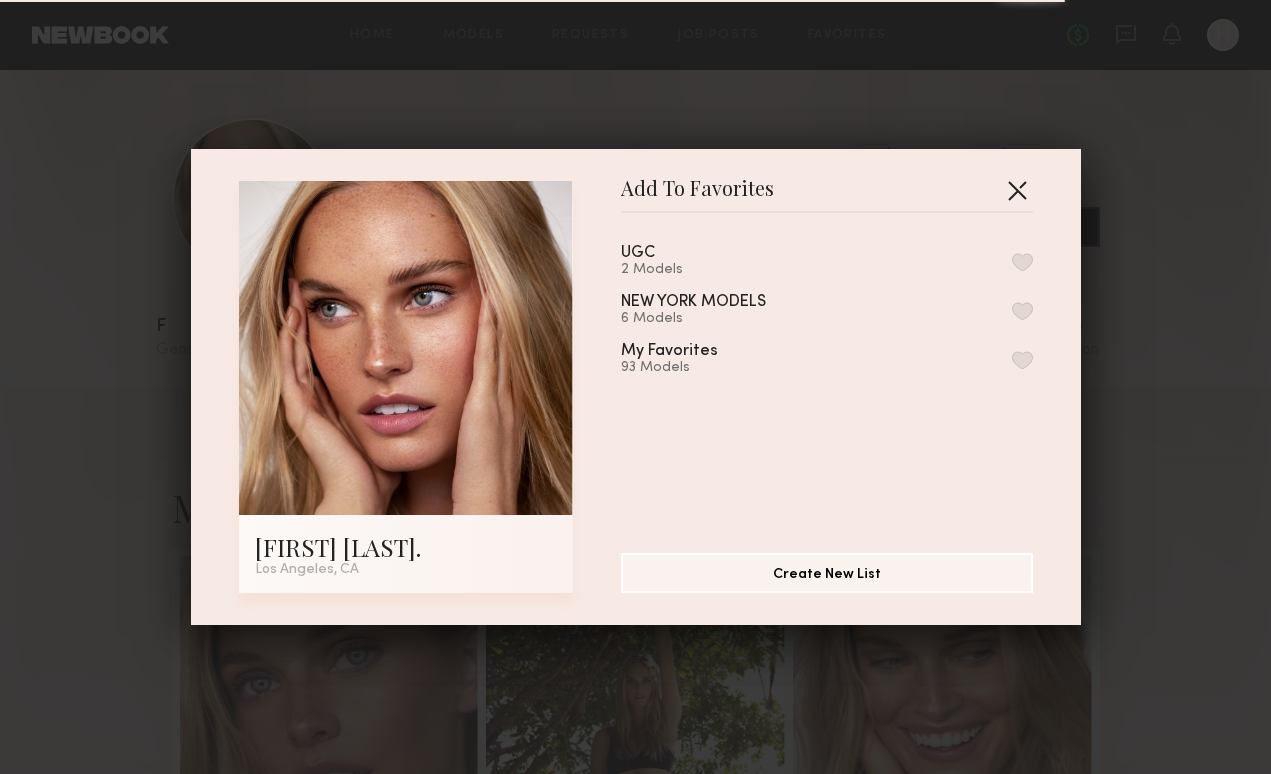 click at bounding box center [1017, 190] 